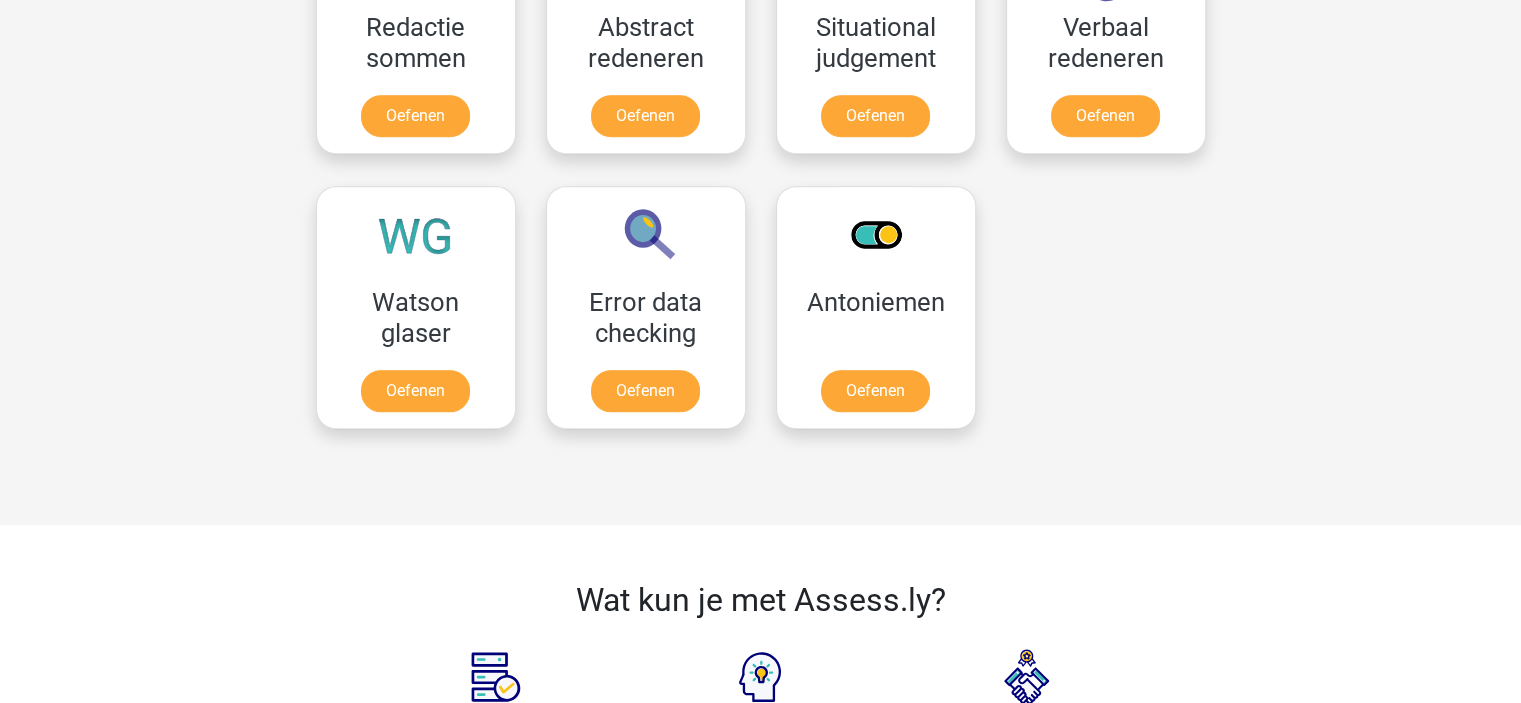 scroll, scrollTop: 1600, scrollLeft: 0, axis: vertical 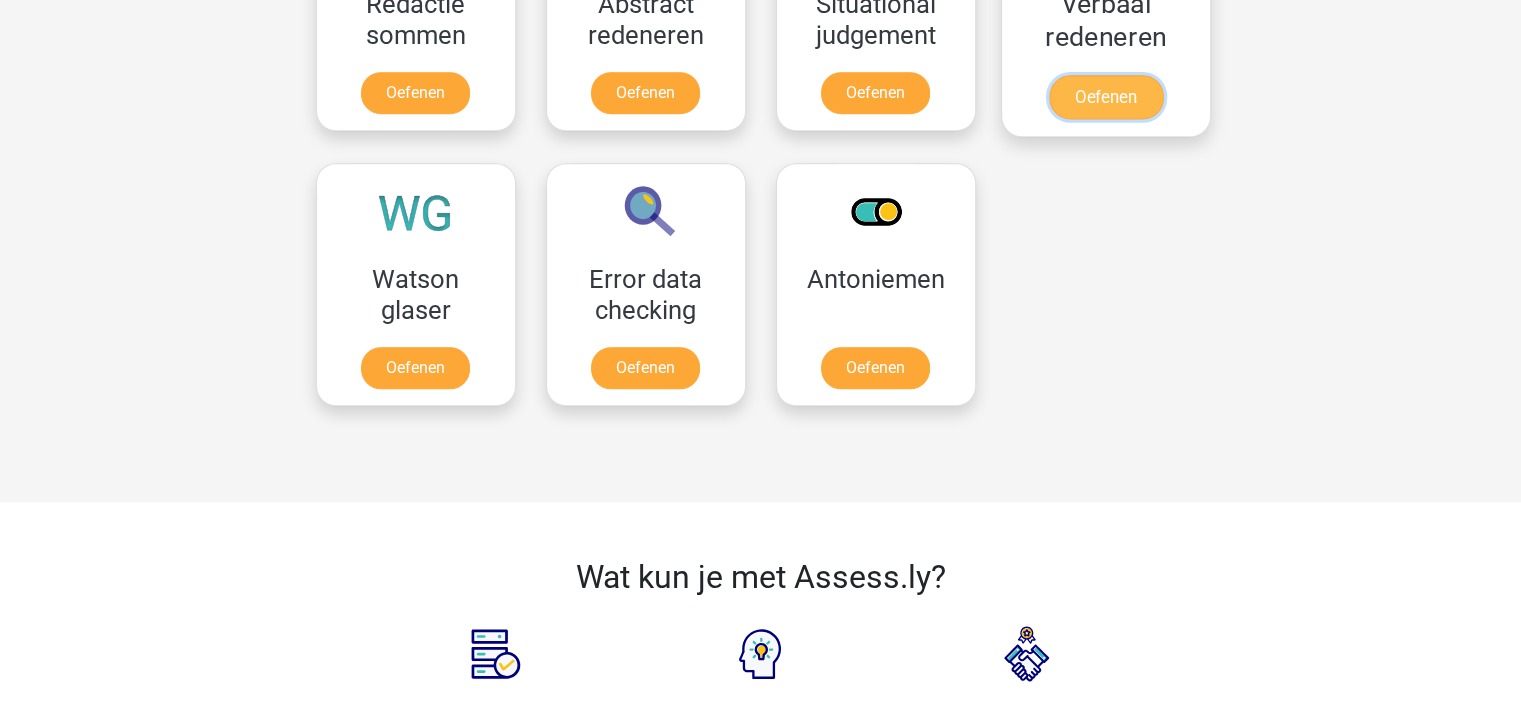 click on "Oefenen" at bounding box center (1105, 97) 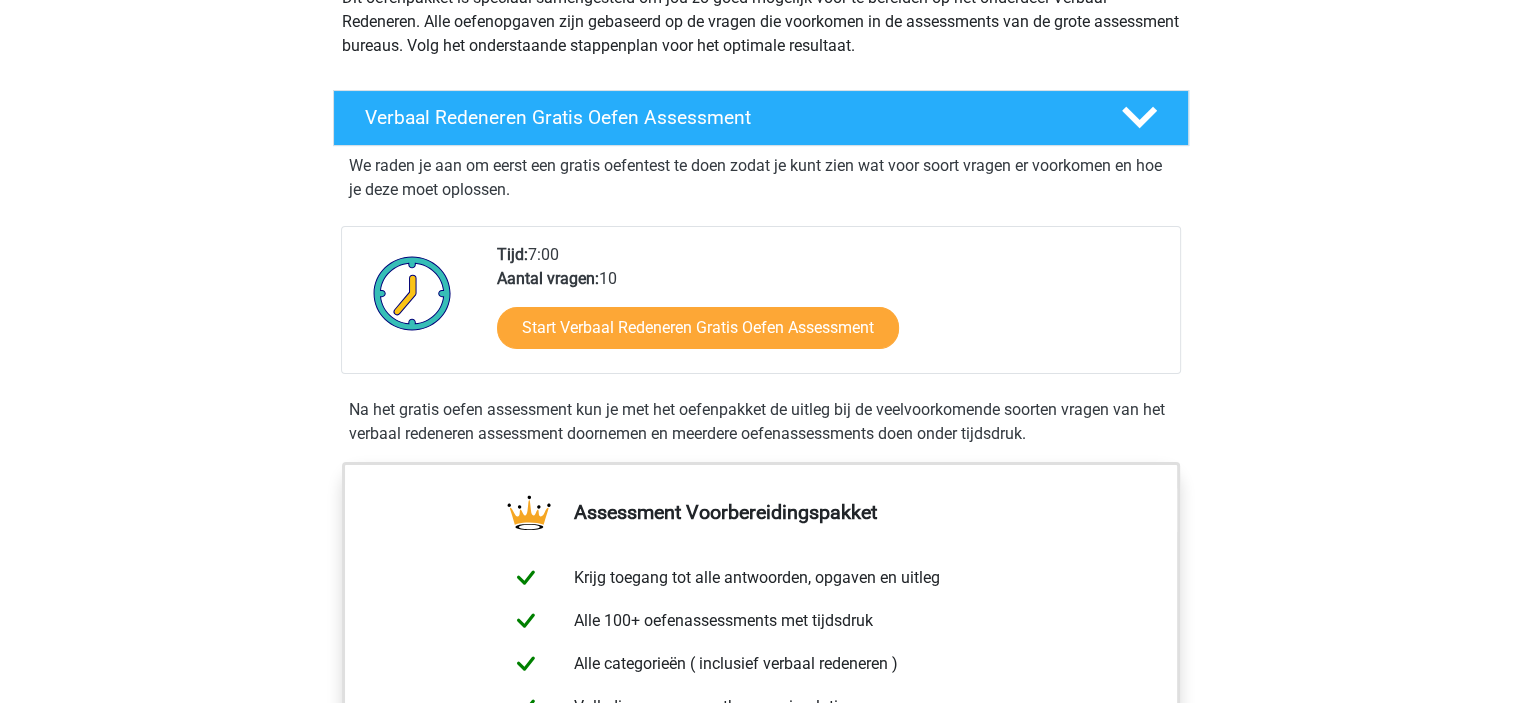 scroll, scrollTop: 300, scrollLeft: 0, axis: vertical 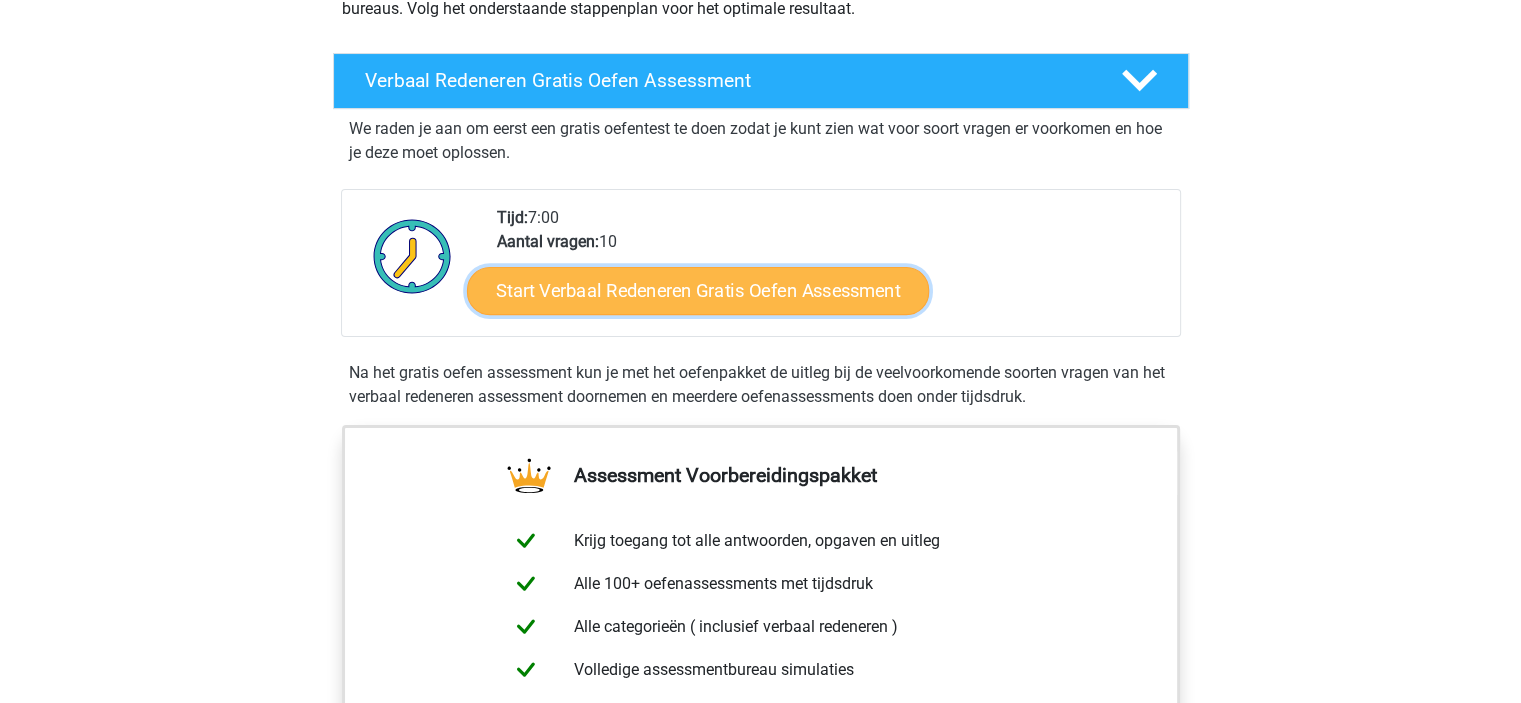 click on "Start Verbaal Redeneren
Gratis Oefen Assessment" at bounding box center (698, 291) 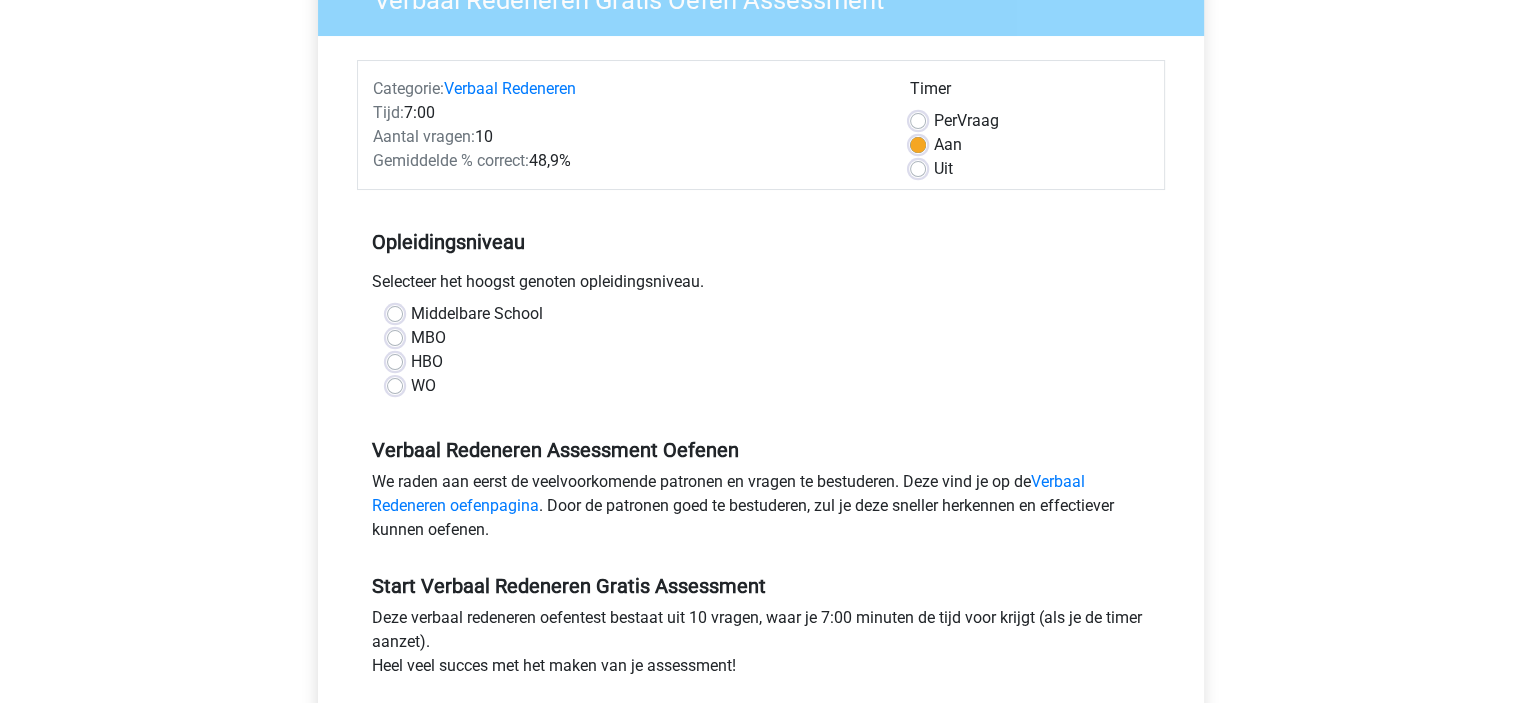 scroll, scrollTop: 300, scrollLeft: 0, axis: vertical 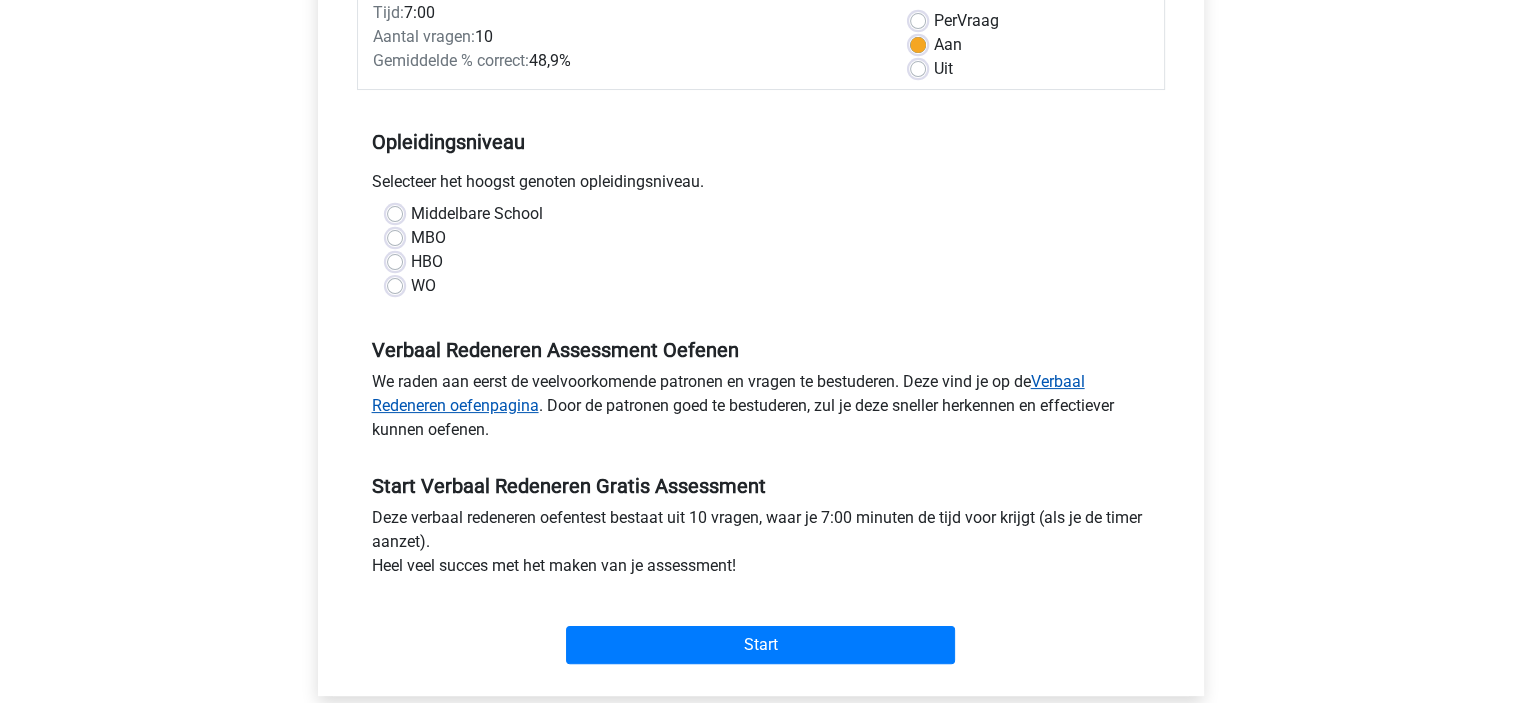 click on "Verbaal Redeneren
oefenpagina" at bounding box center (728, 393) 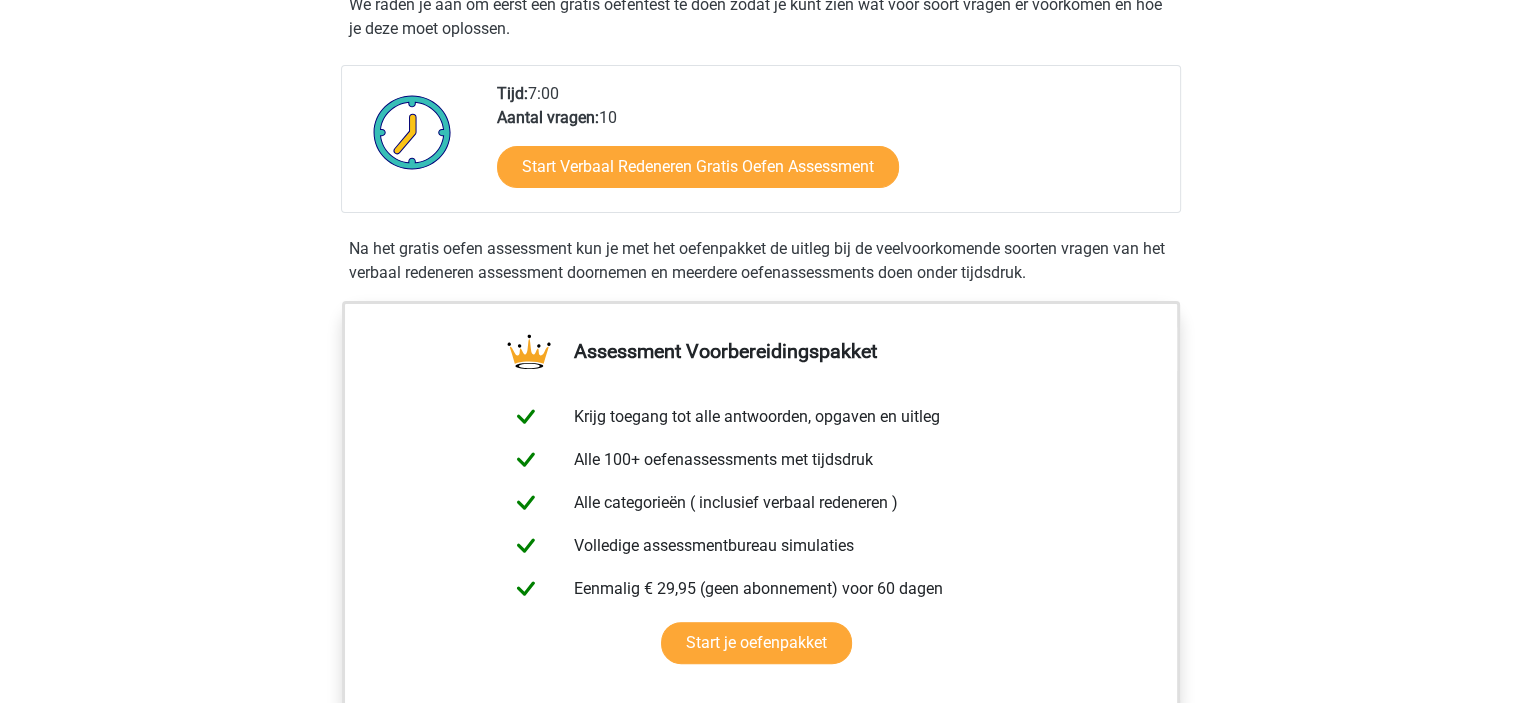 scroll, scrollTop: 300, scrollLeft: 0, axis: vertical 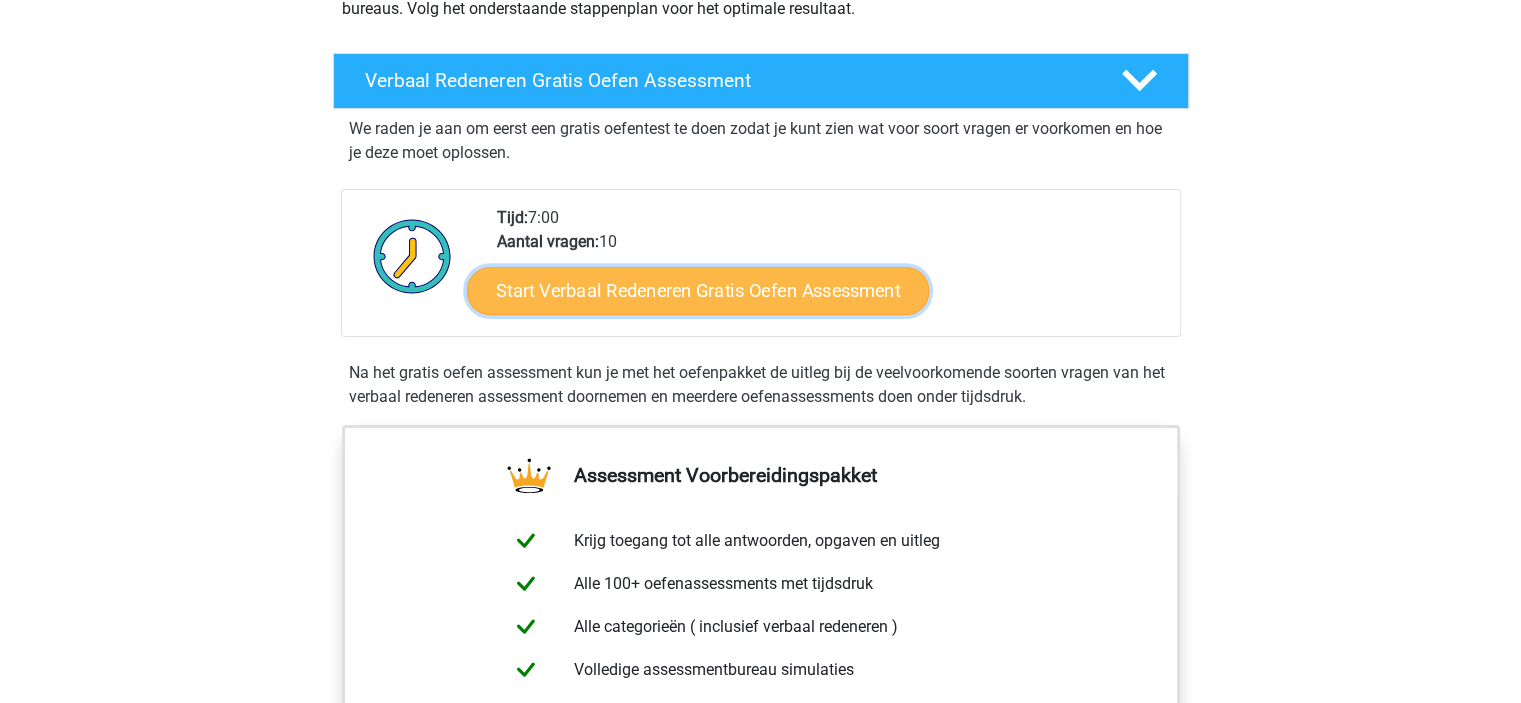 click on "Start Verbaal Redeneren
Gratis Oefen Assessment" at bounding box center [698, 291] 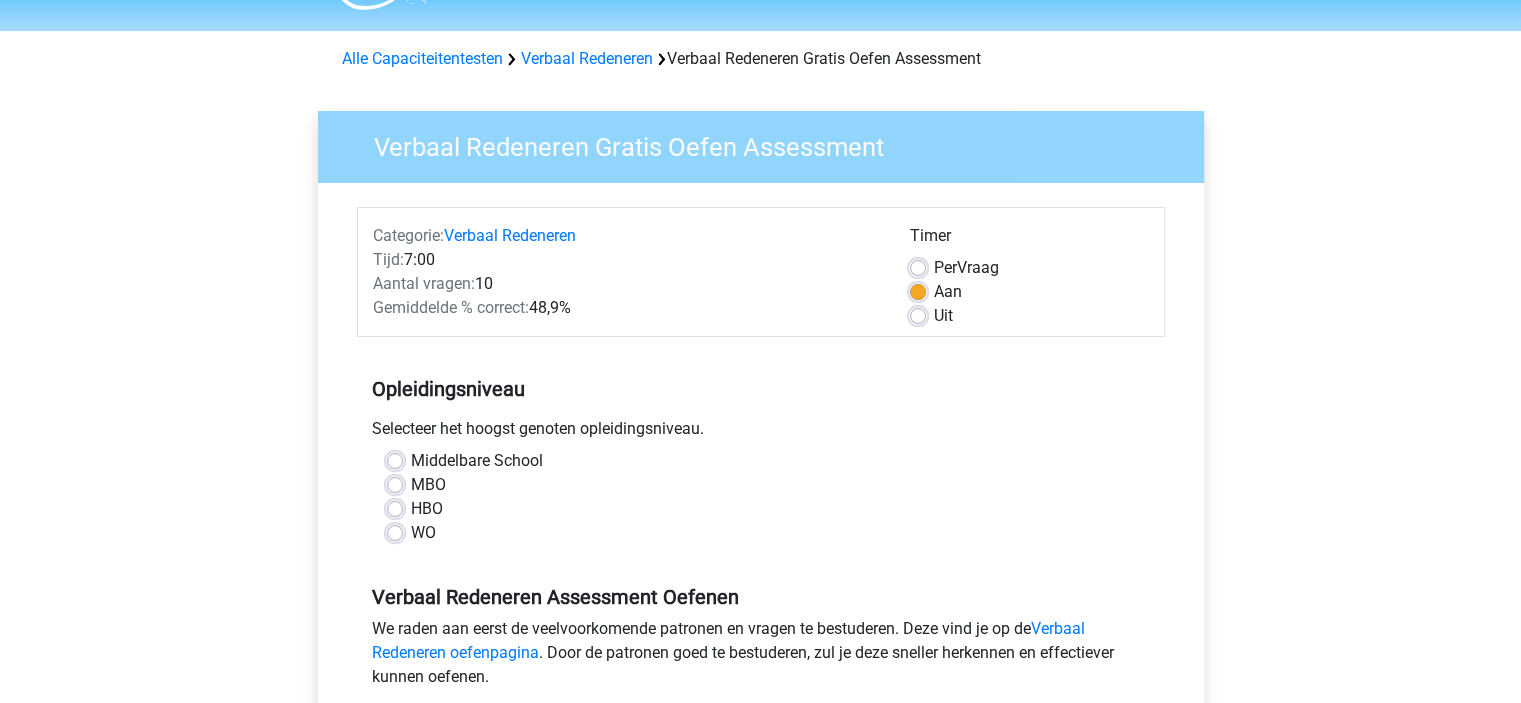 scroll, scrollTop: 100, scrollLeft: 0, axis: vertical 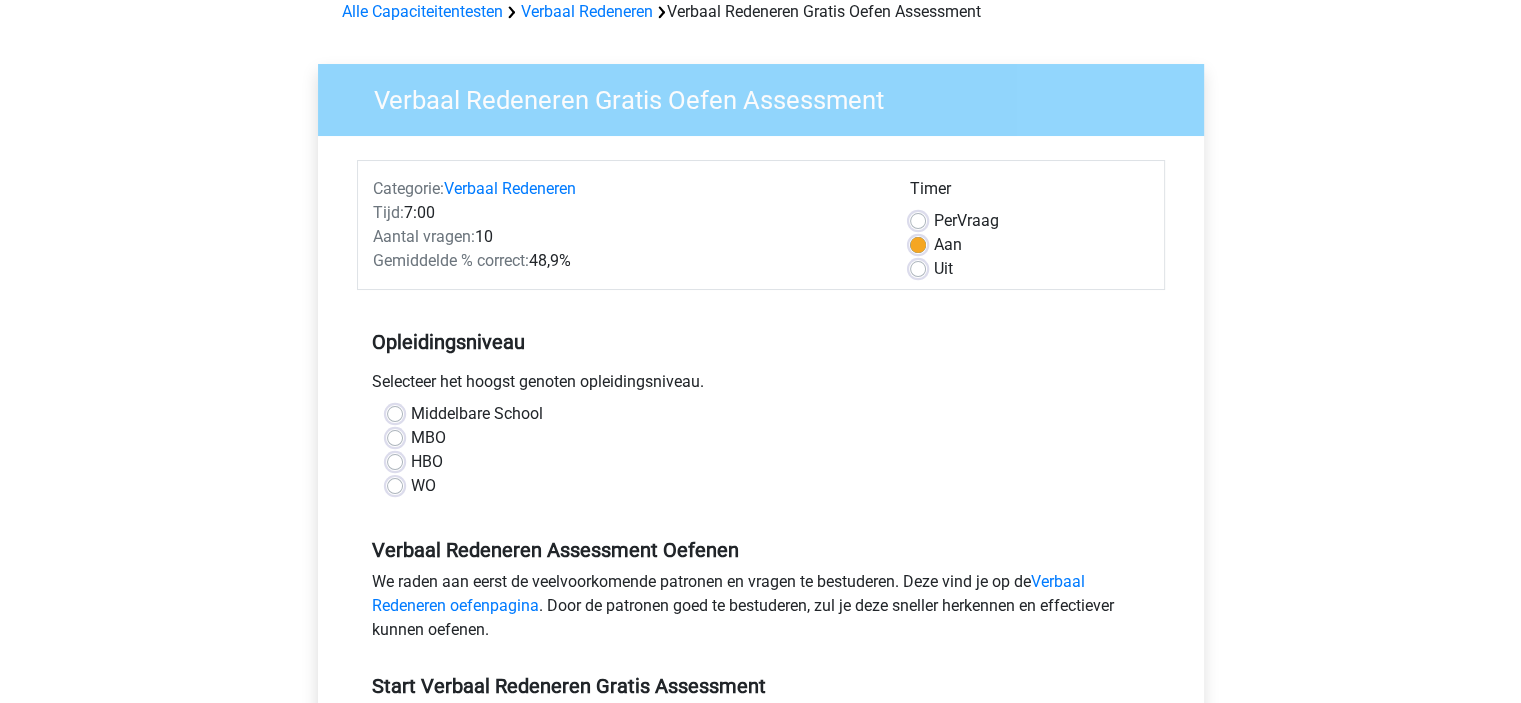 click on "MBO" at bounding box center [428, 438] 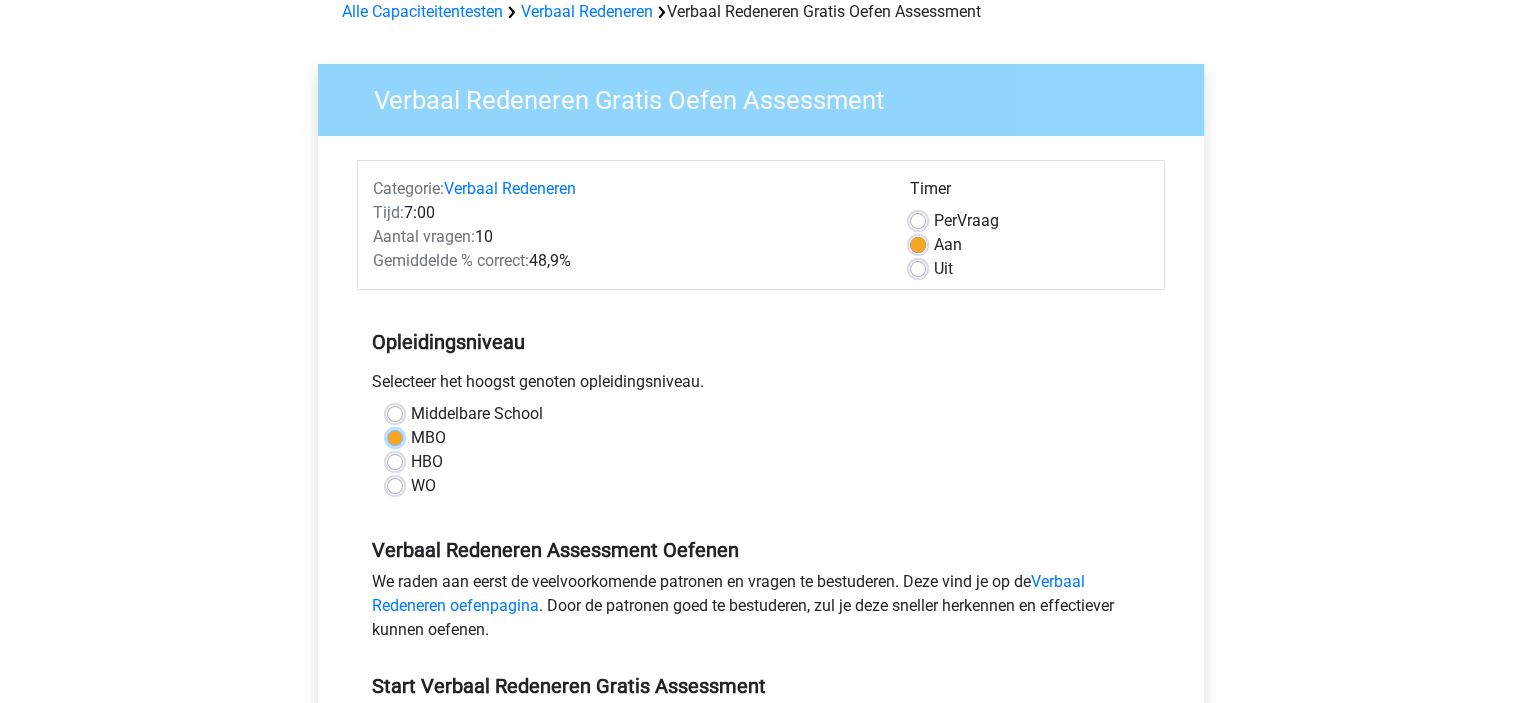click on "MBO" at bounding box center (395, 436) 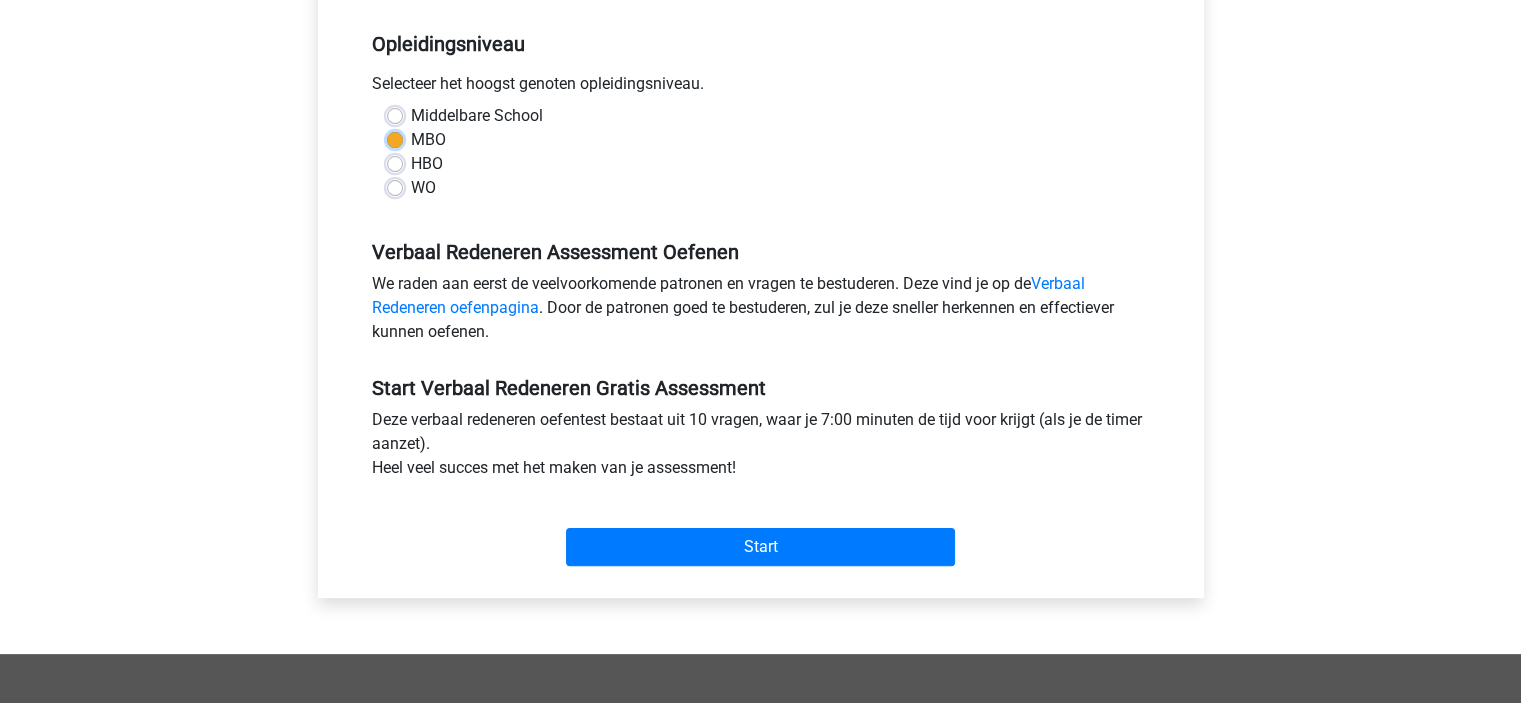 scroll, scrollTop: 400, scrollLeft: 0, axis: vertical 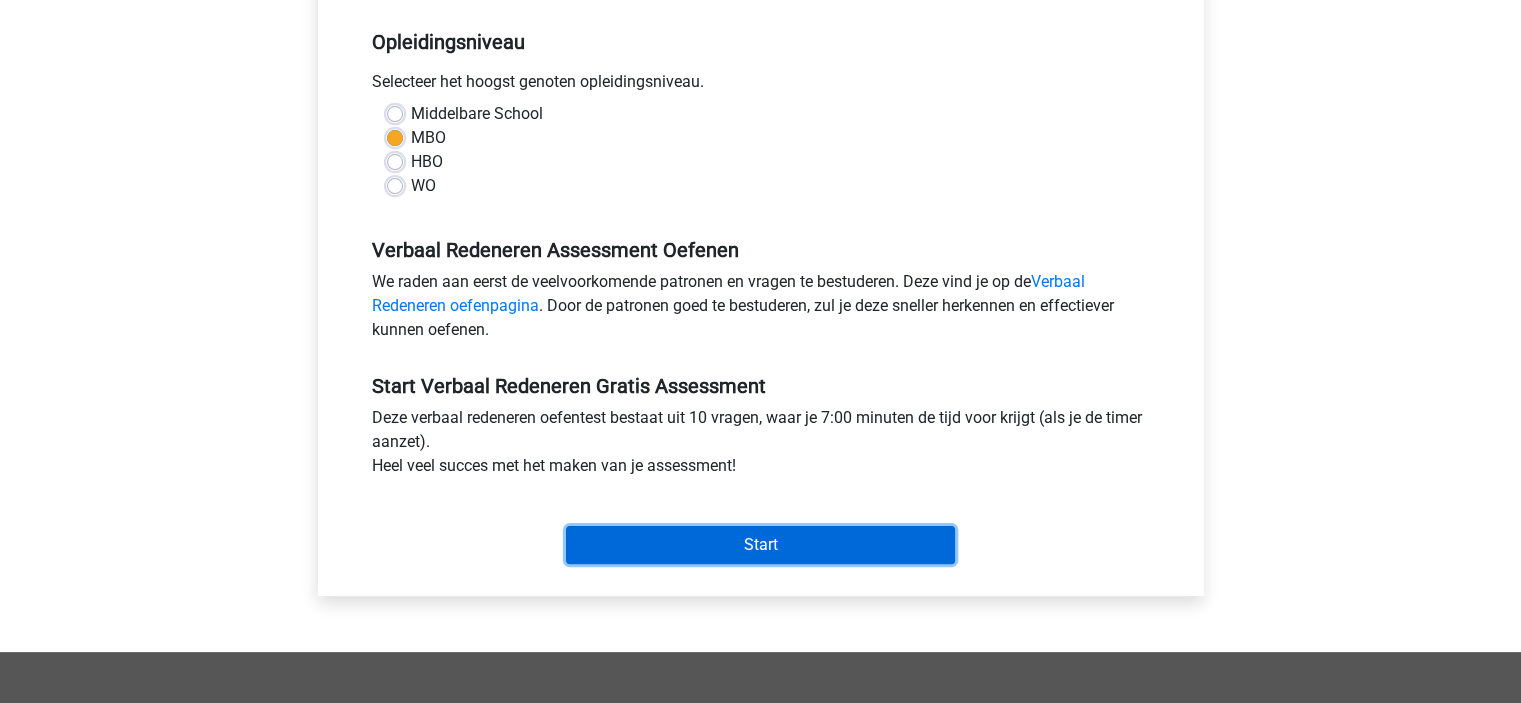 click on "Start" at bounding box center [760, 545] 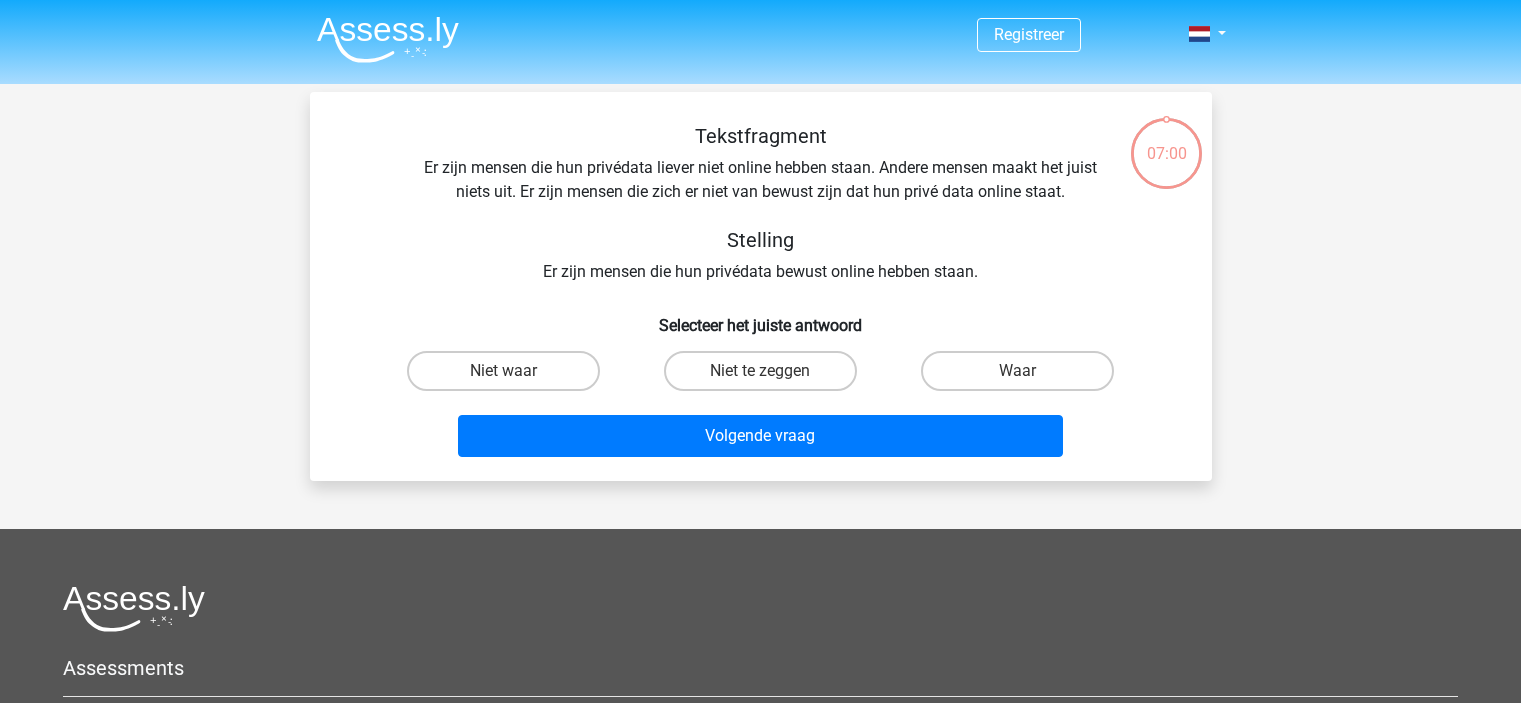 scroll, scrollTop: 0, scrollLeft: 0, axis: both 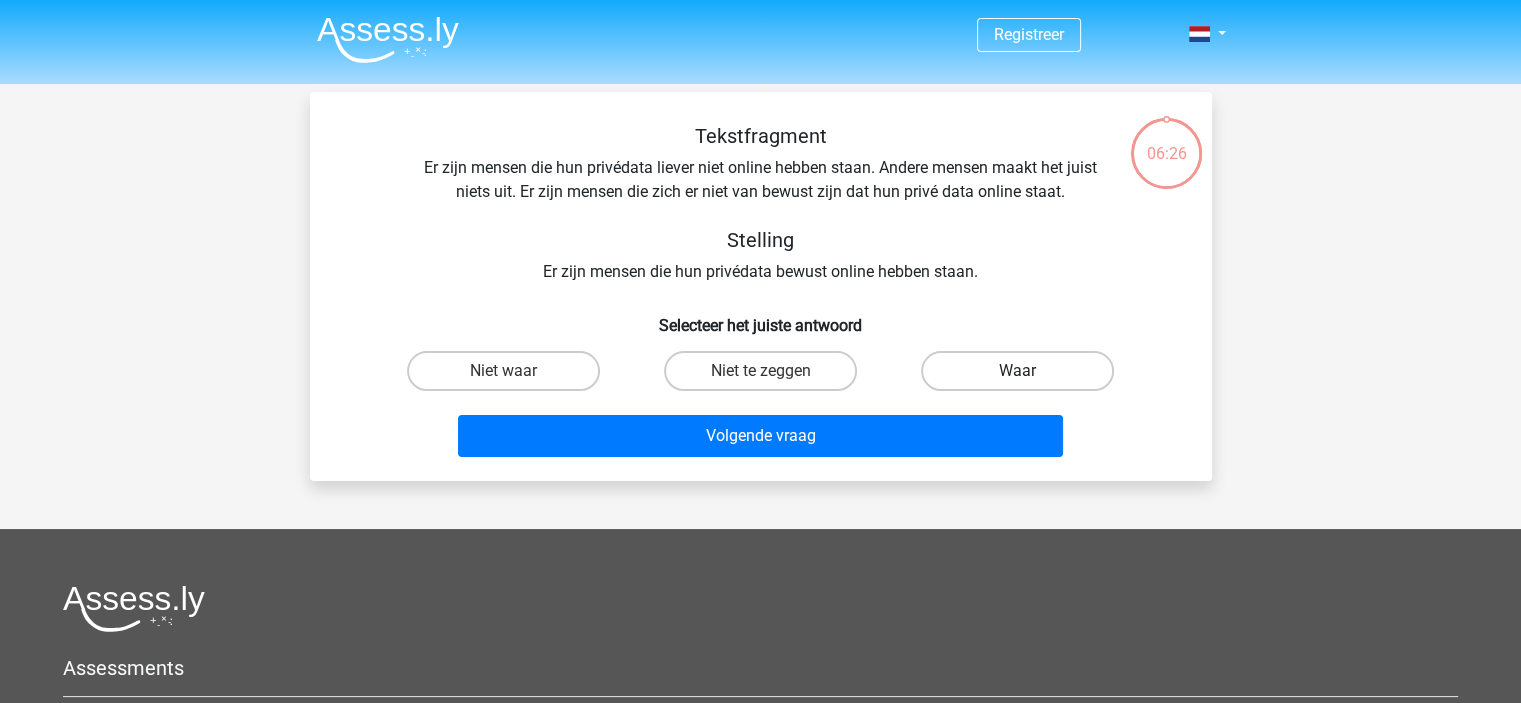 click on "Waar" at bounding box center [1017, 371] 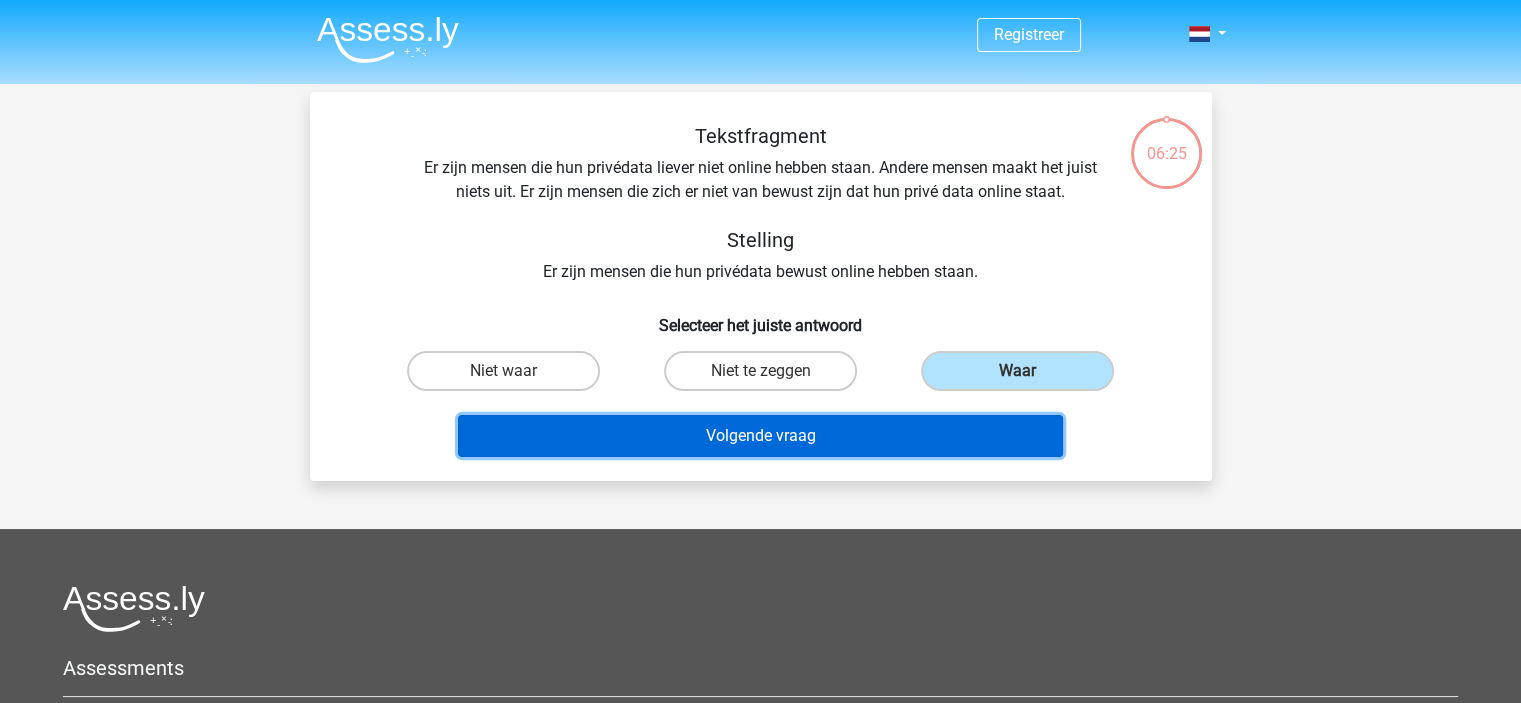click on "Volgende vraag" at bounding box center (760, 436) 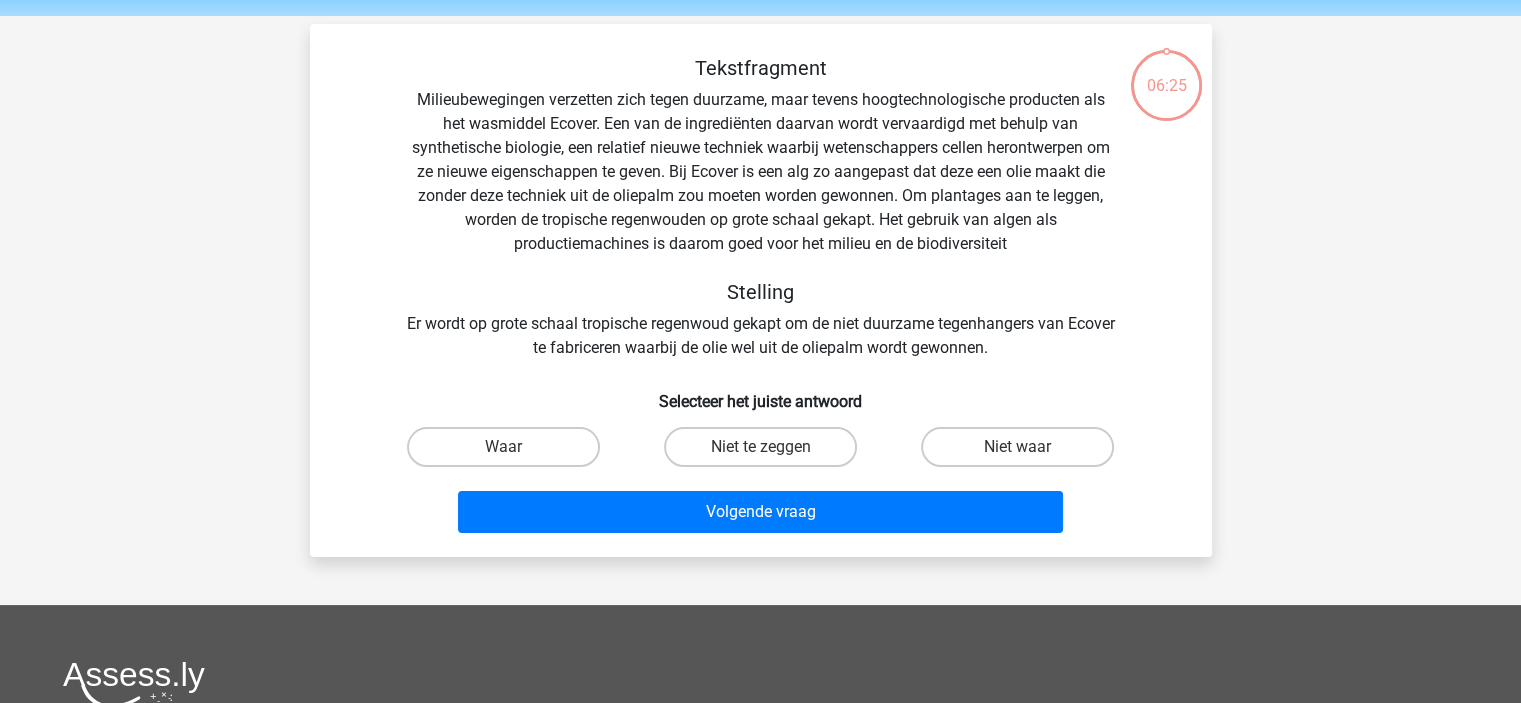 scroll, scrollTop: 92, scrollLeft: 0, axis: vertical 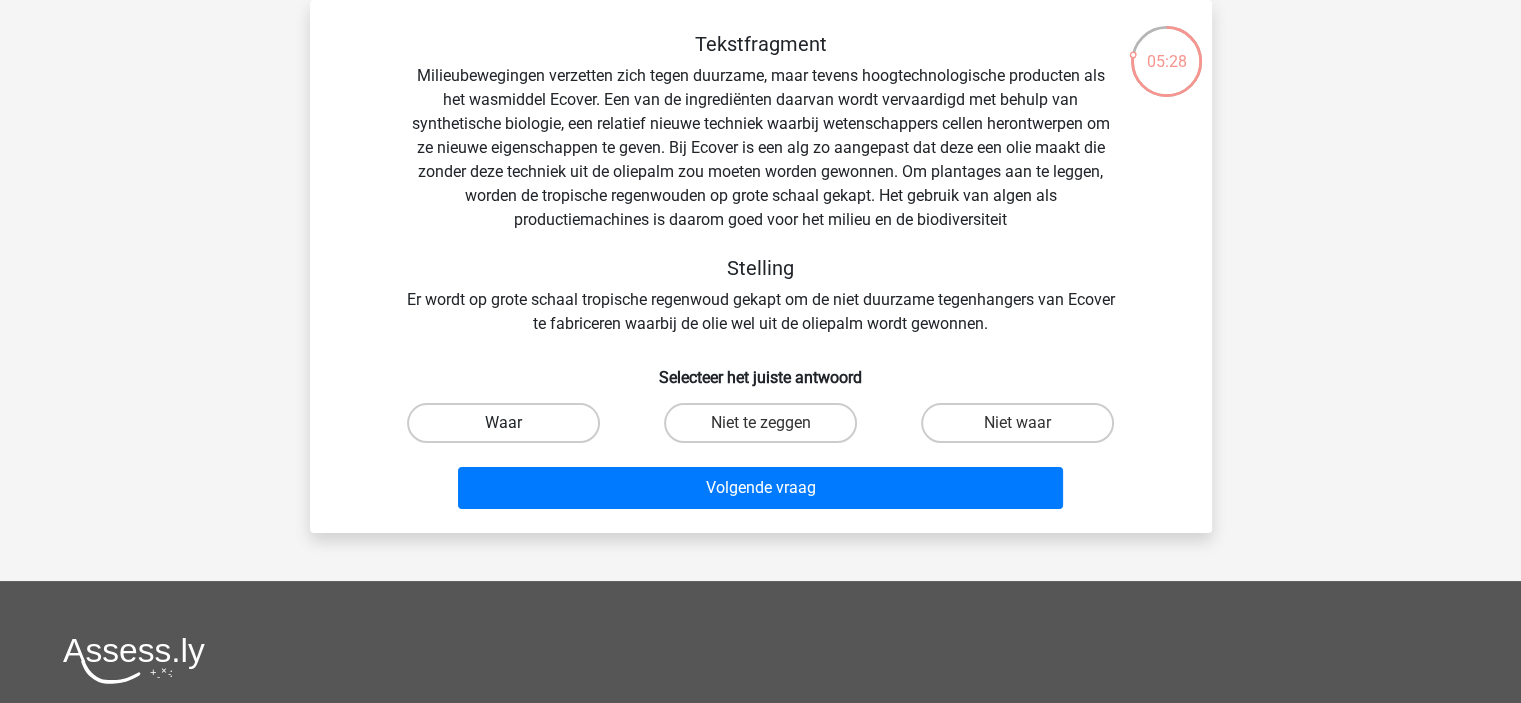 click on "Waar" at bounding box center (503, 423) 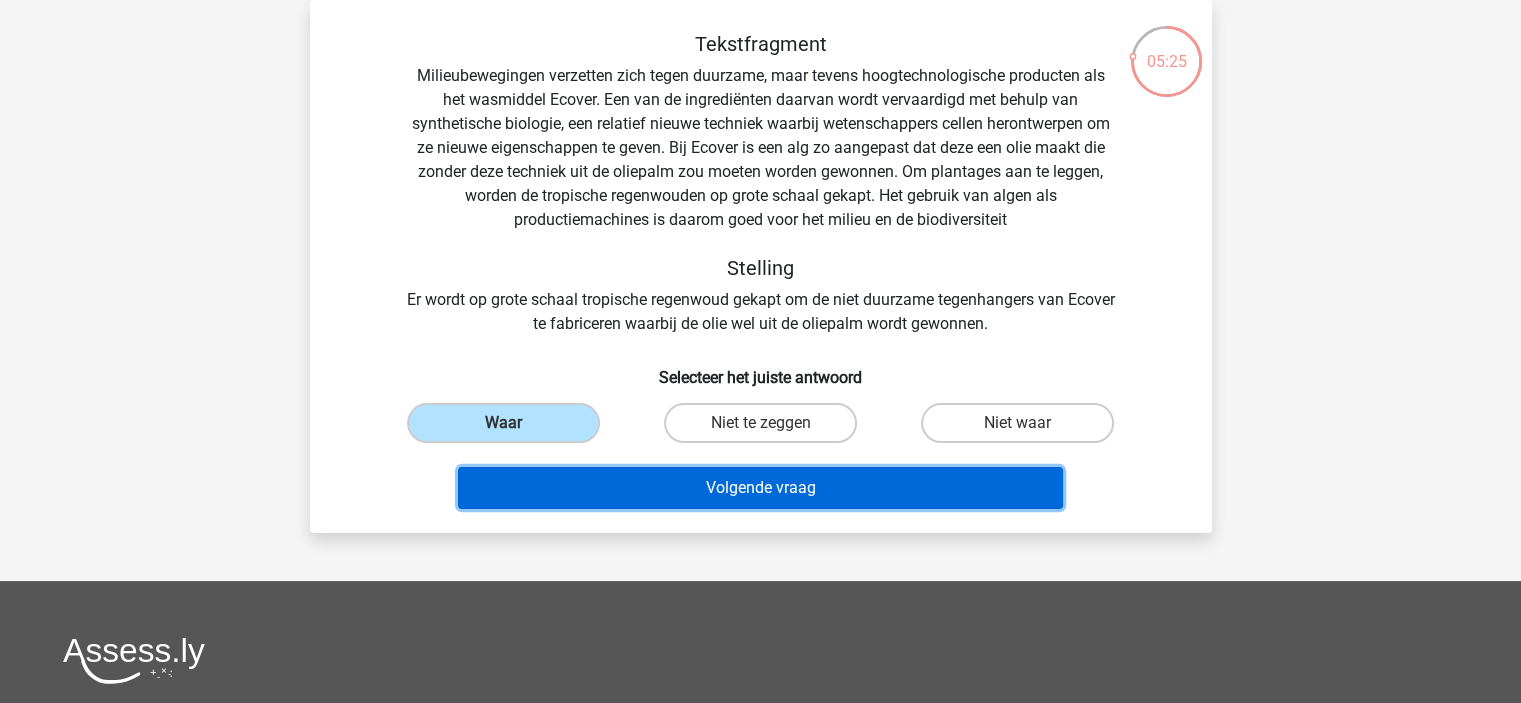 click on "Volgende vraag" at bounding box center (760, 488) 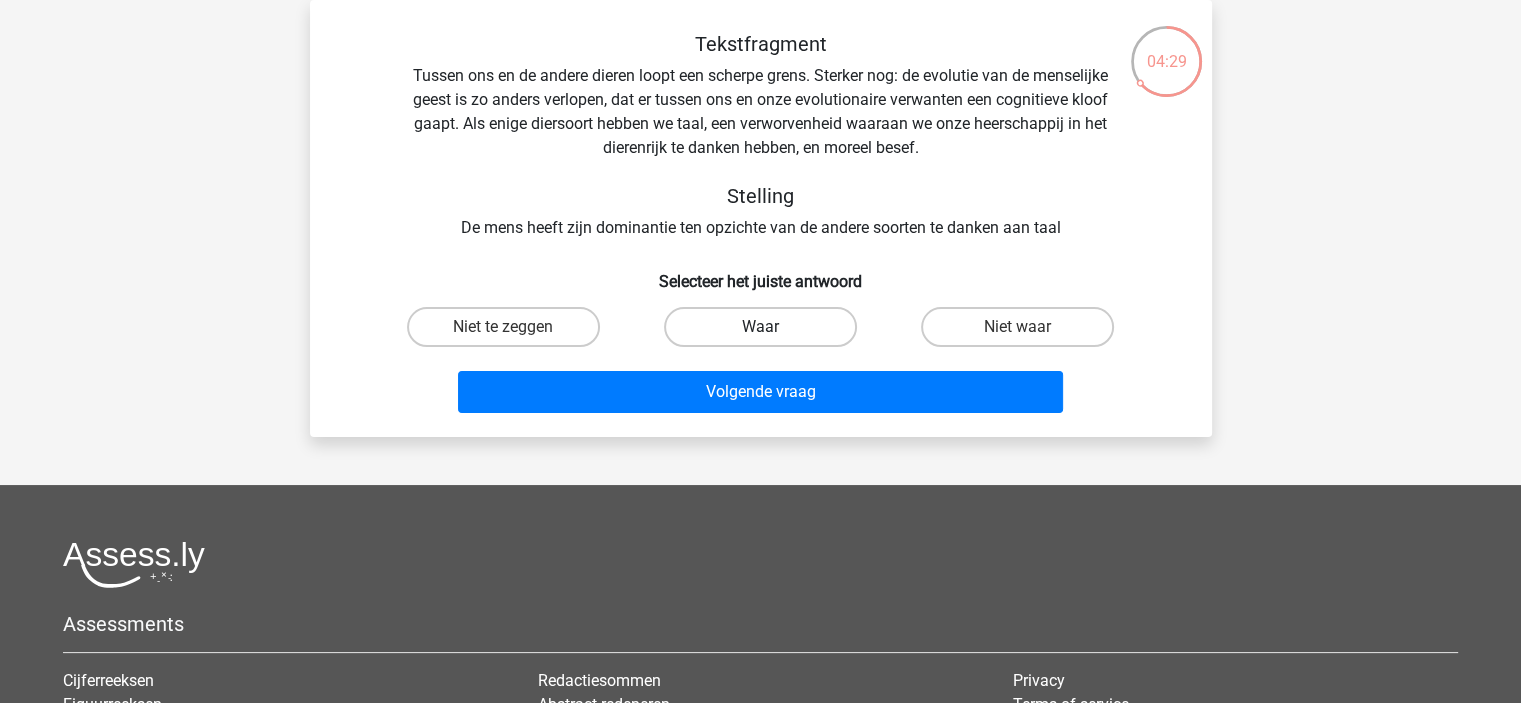 click on "Waar" at bounding box center [760, 327] 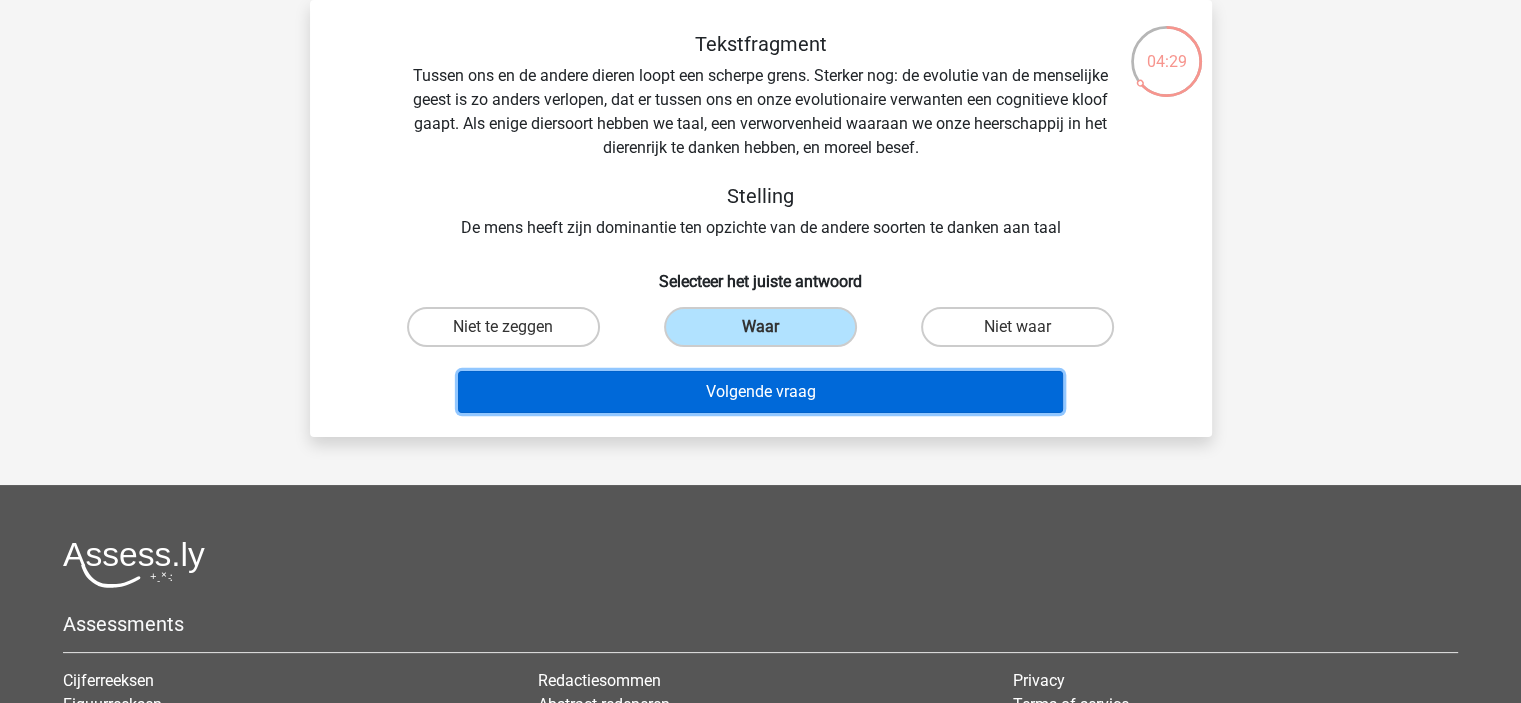 click on "Volgende vraag" at bounding box center [760, 392] 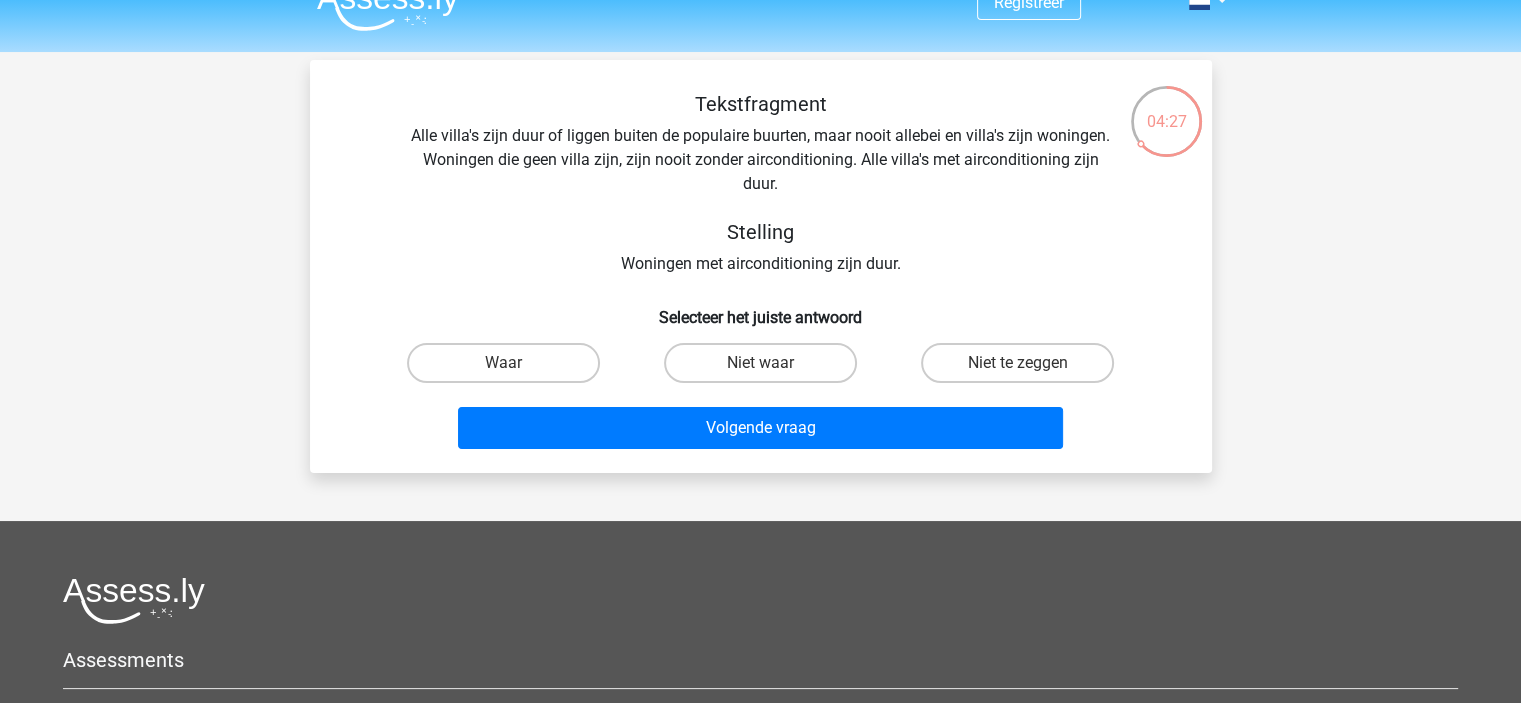 scroll, scrollTop: 0, scrollLeft: 0, axis: both 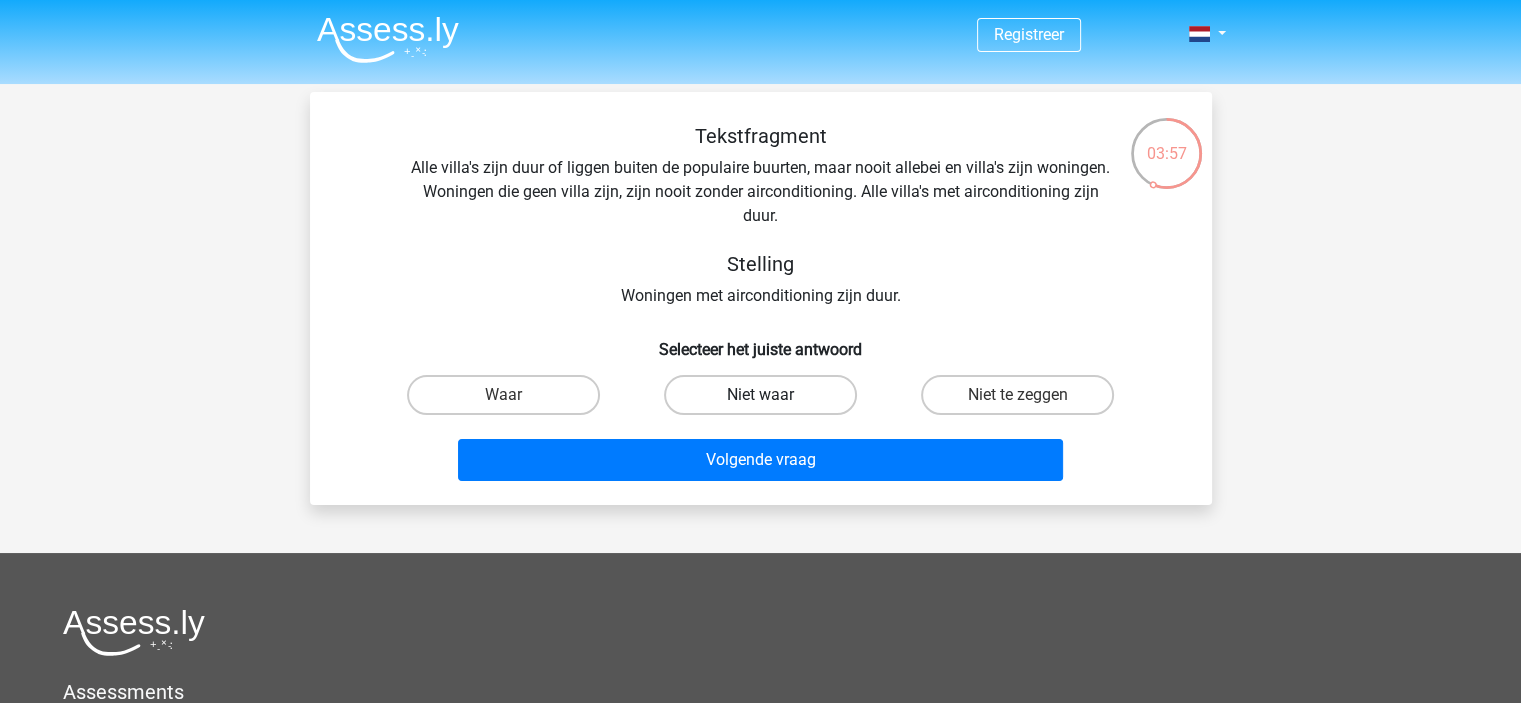 click on "Niet waar" at bounding box center (760, 395) 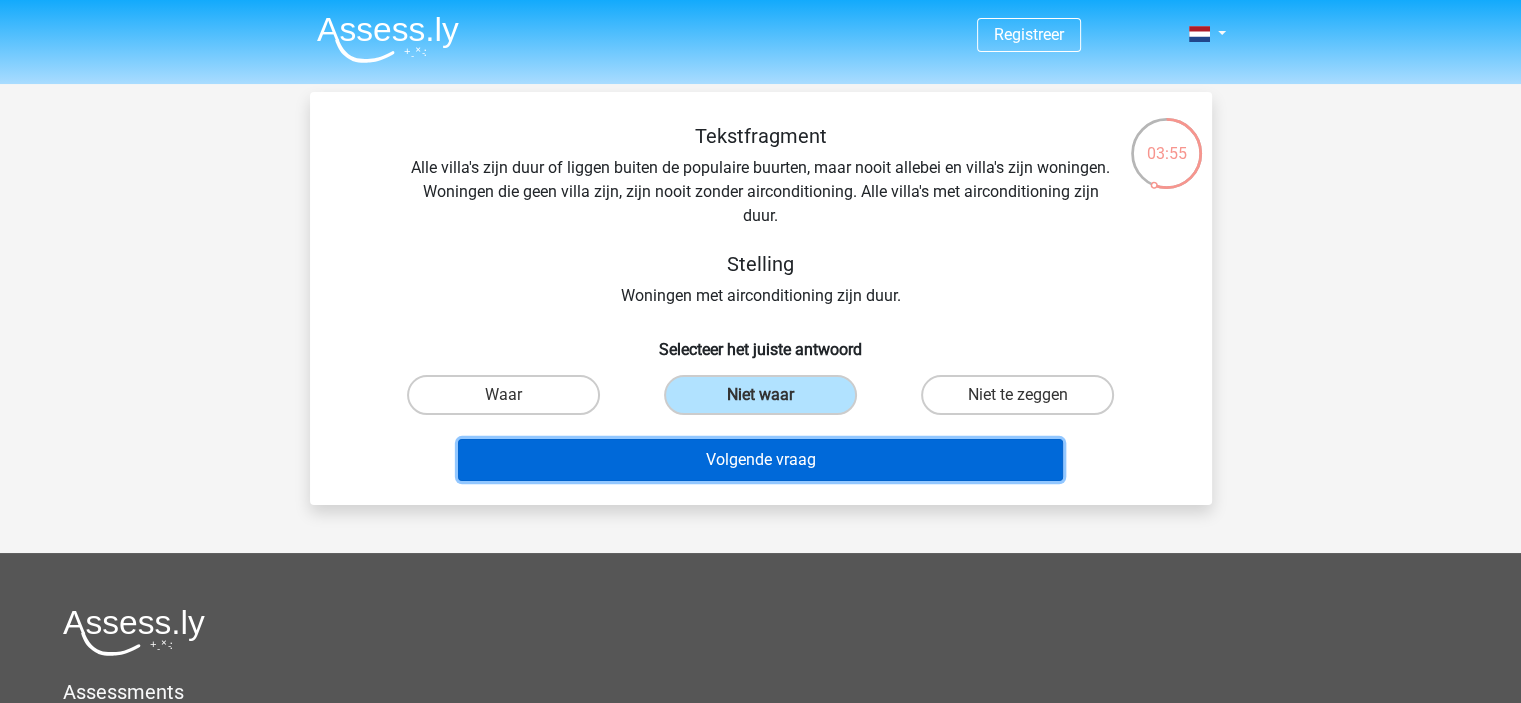 click on "Volgende vraag" at bounding box center [760, 460] 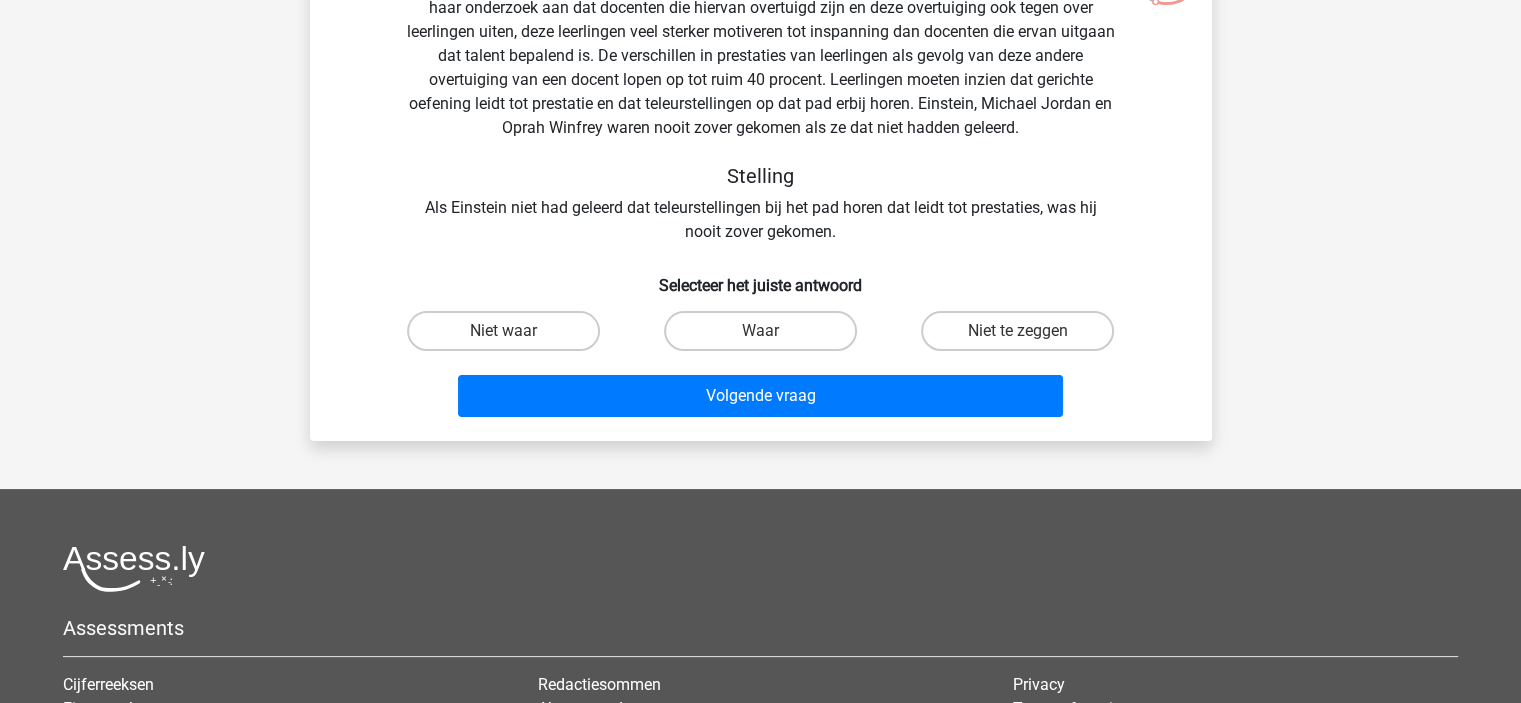scroll, scrollTop: 100, scrollLeft: 0, axis: vertical 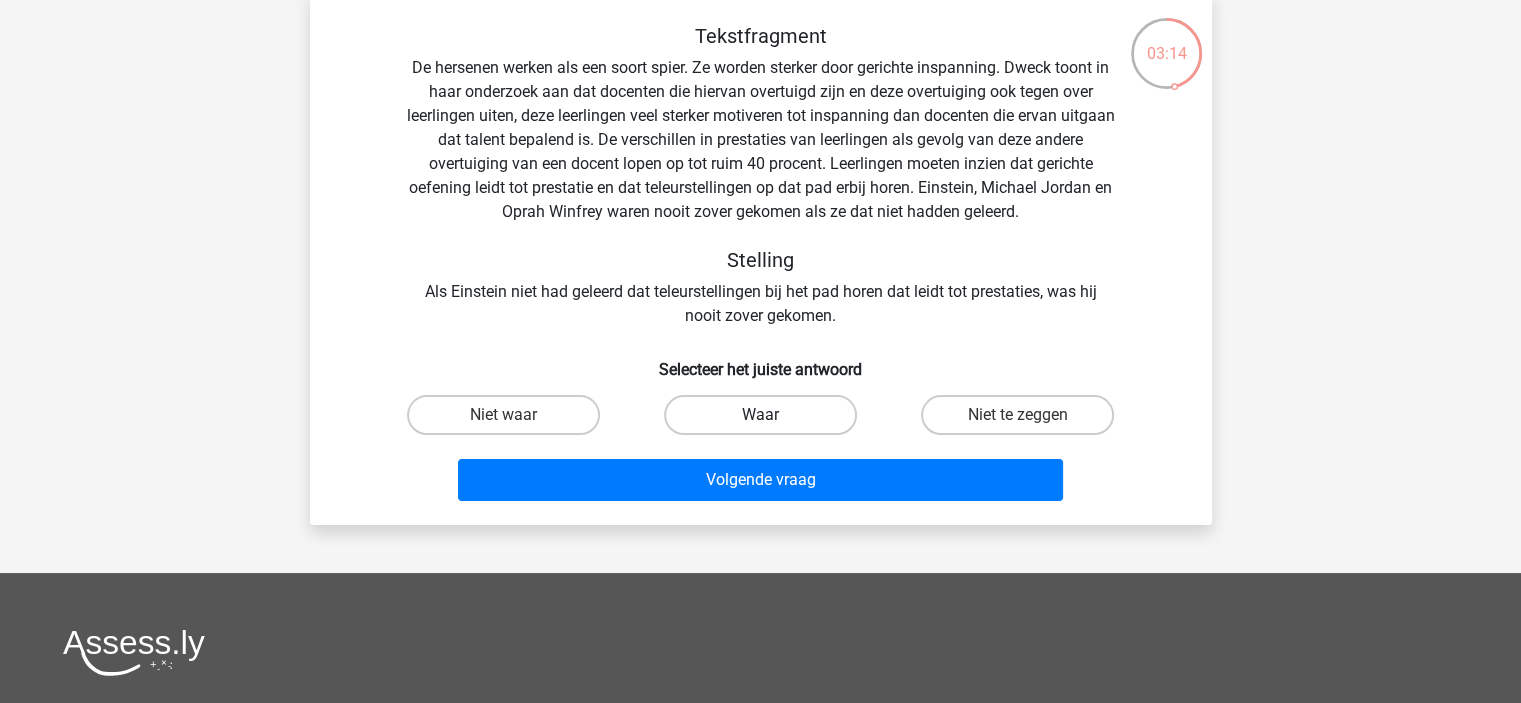 click on "Waar" at bounding box center [760, 415] 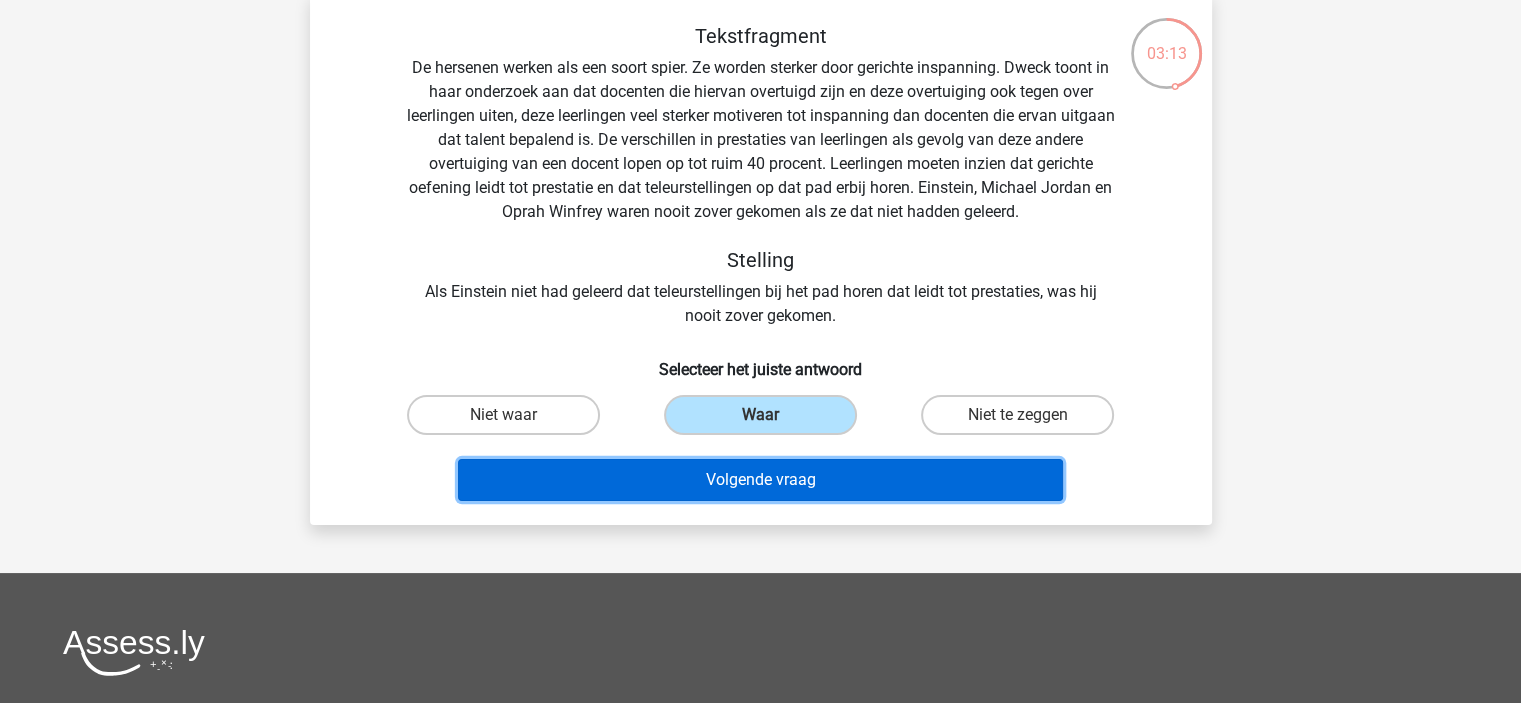 click on "Volgende vraag" at bounding box center [760, 480] 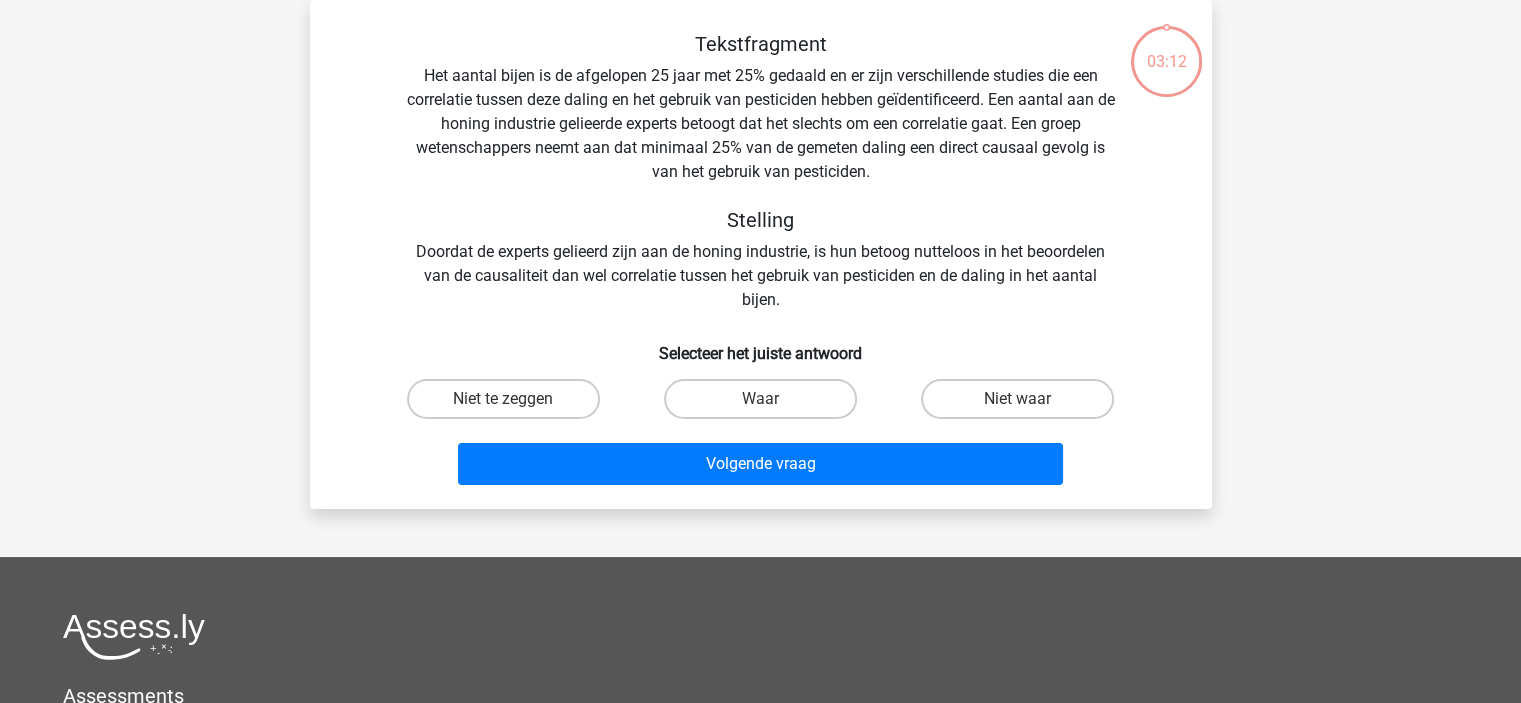 scroll, scrollTop: 0, scrollLeft: 0, axis: both 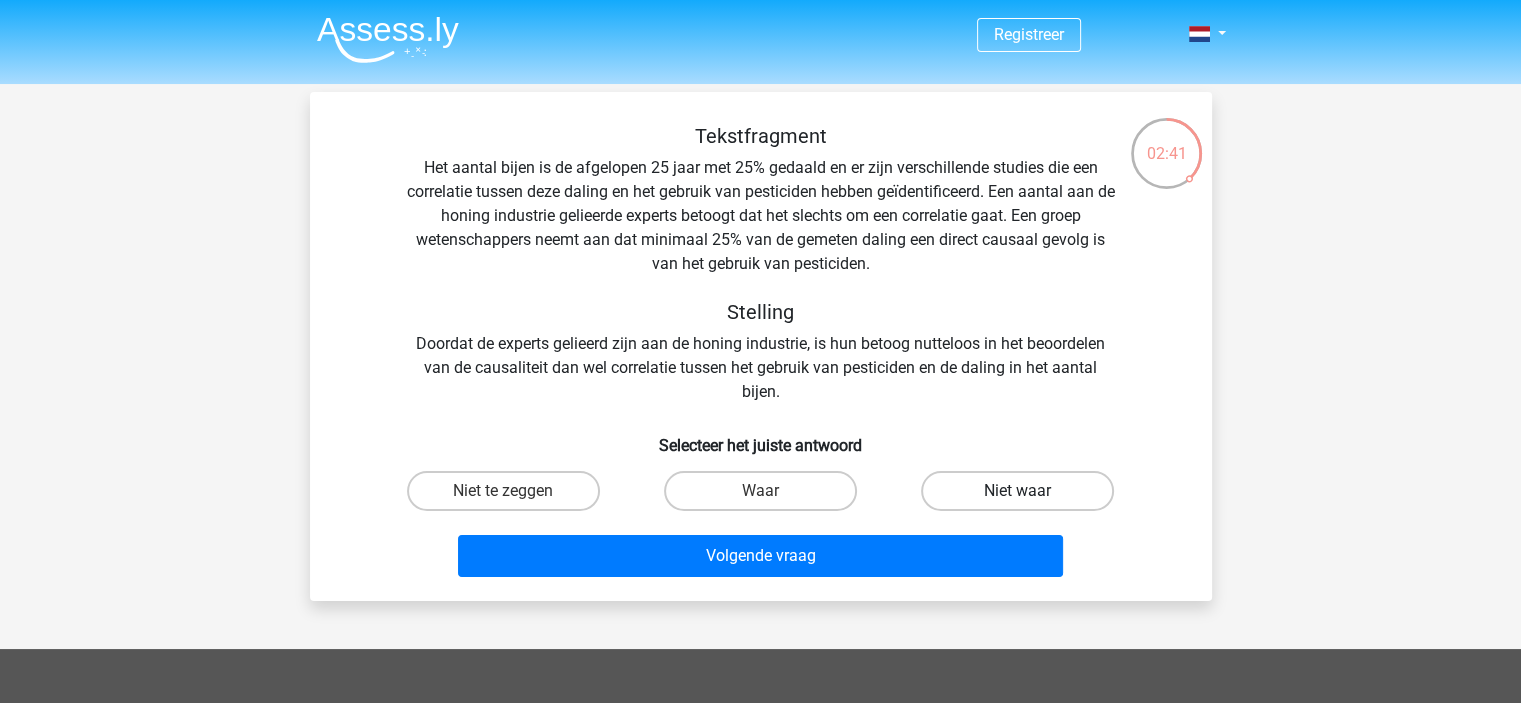 click on "Niet waar" at bounding box center [1017, 491] 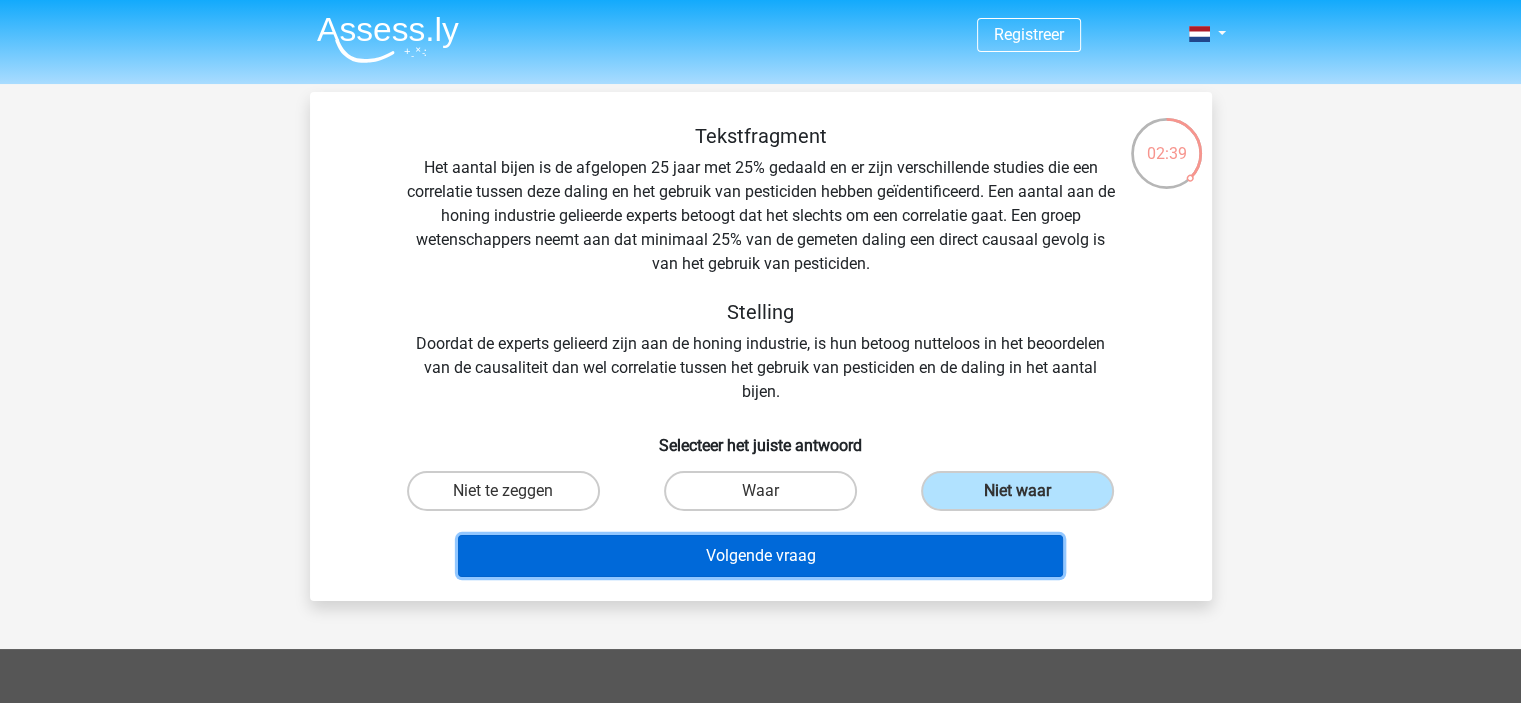 click on "Volgende vraag" at bounding box center [760, 556] 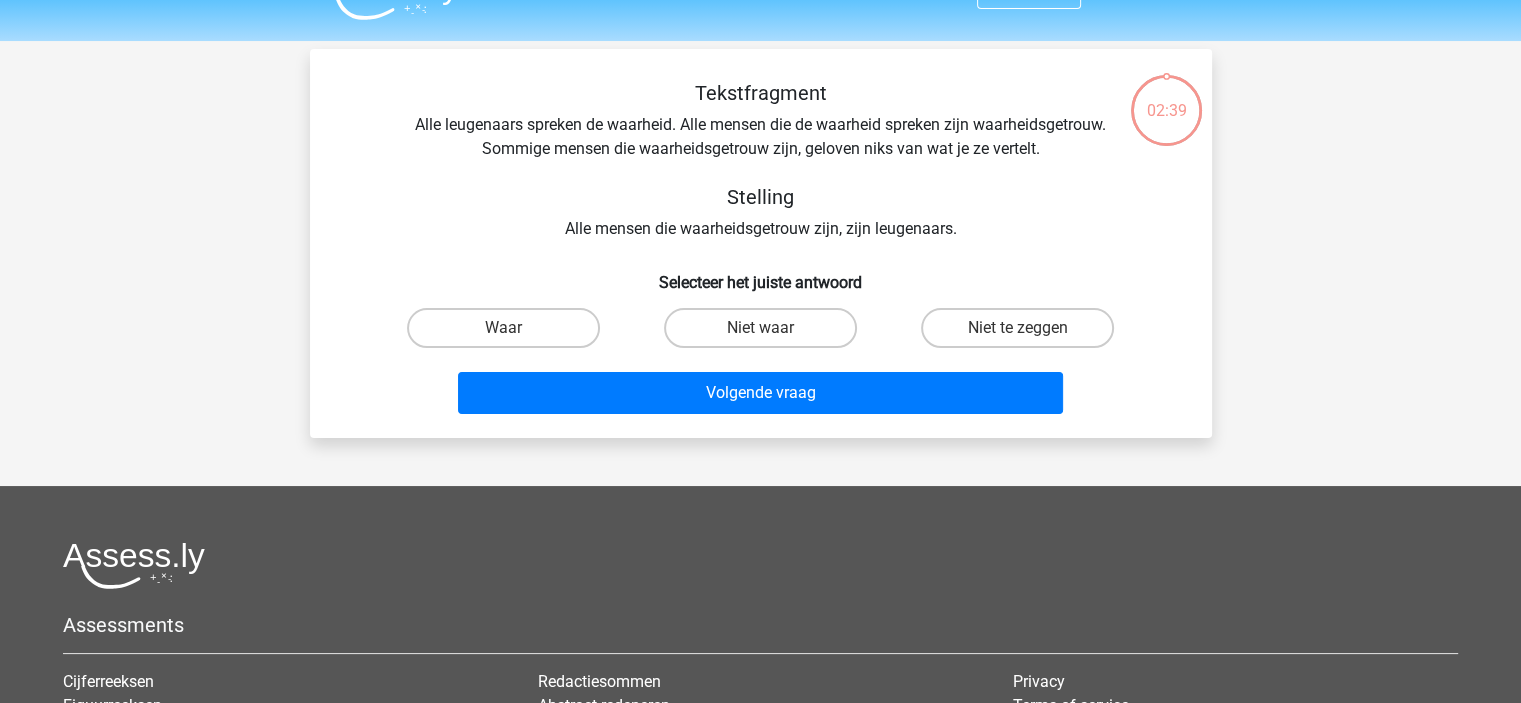 scroll, scrollTop: 0, scrollLeft: 0, axis: both 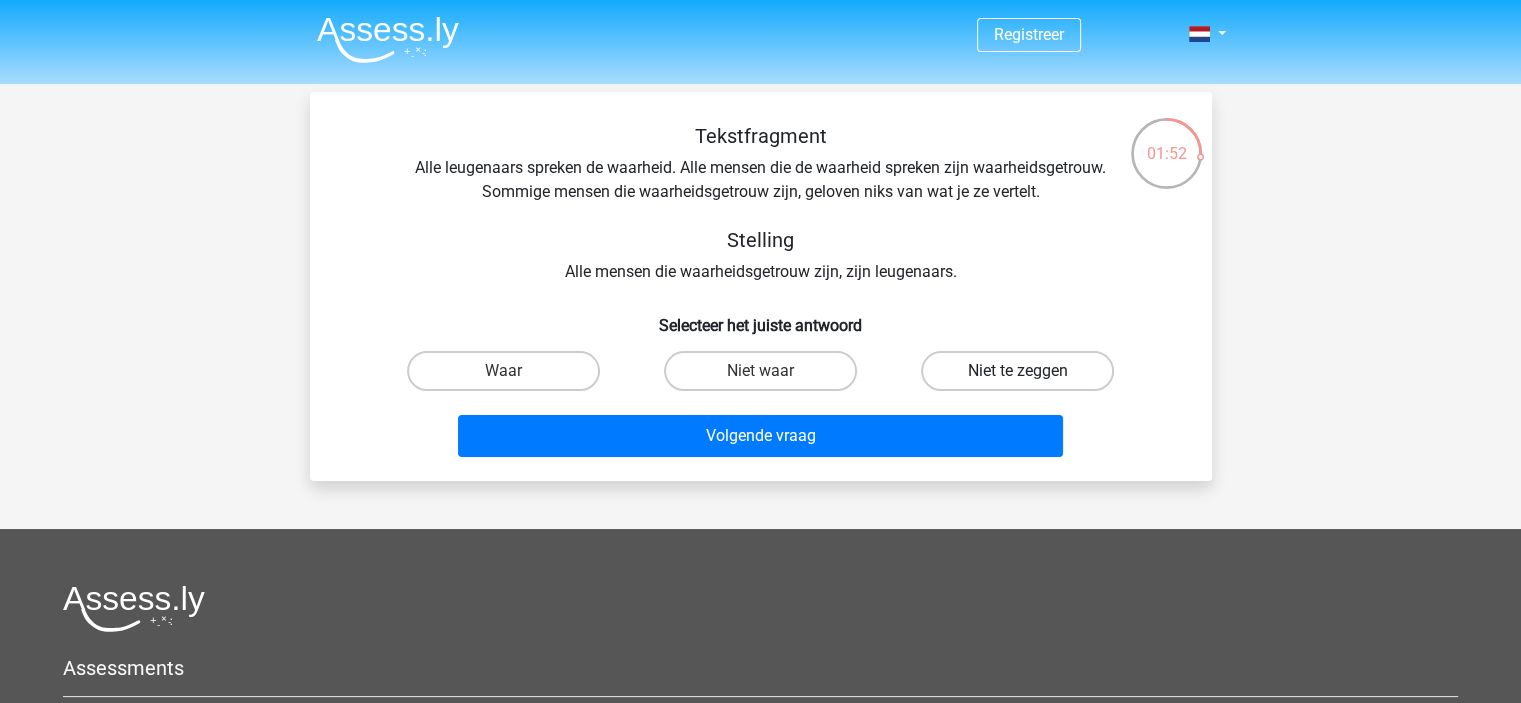 click on "Niet te zeggen" at bounding box center (1017, 371) 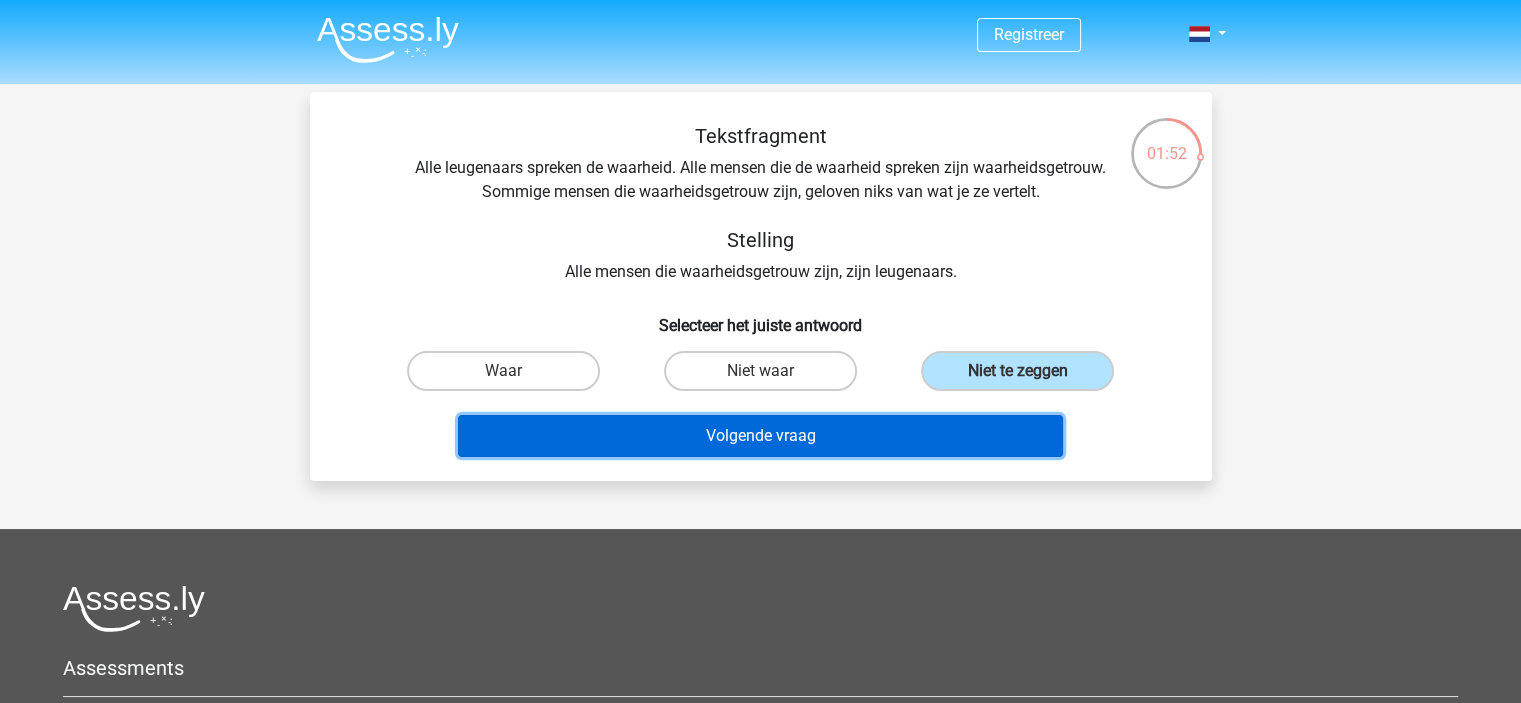 click on "Volgende vraag" at bounding box center (760, 436) 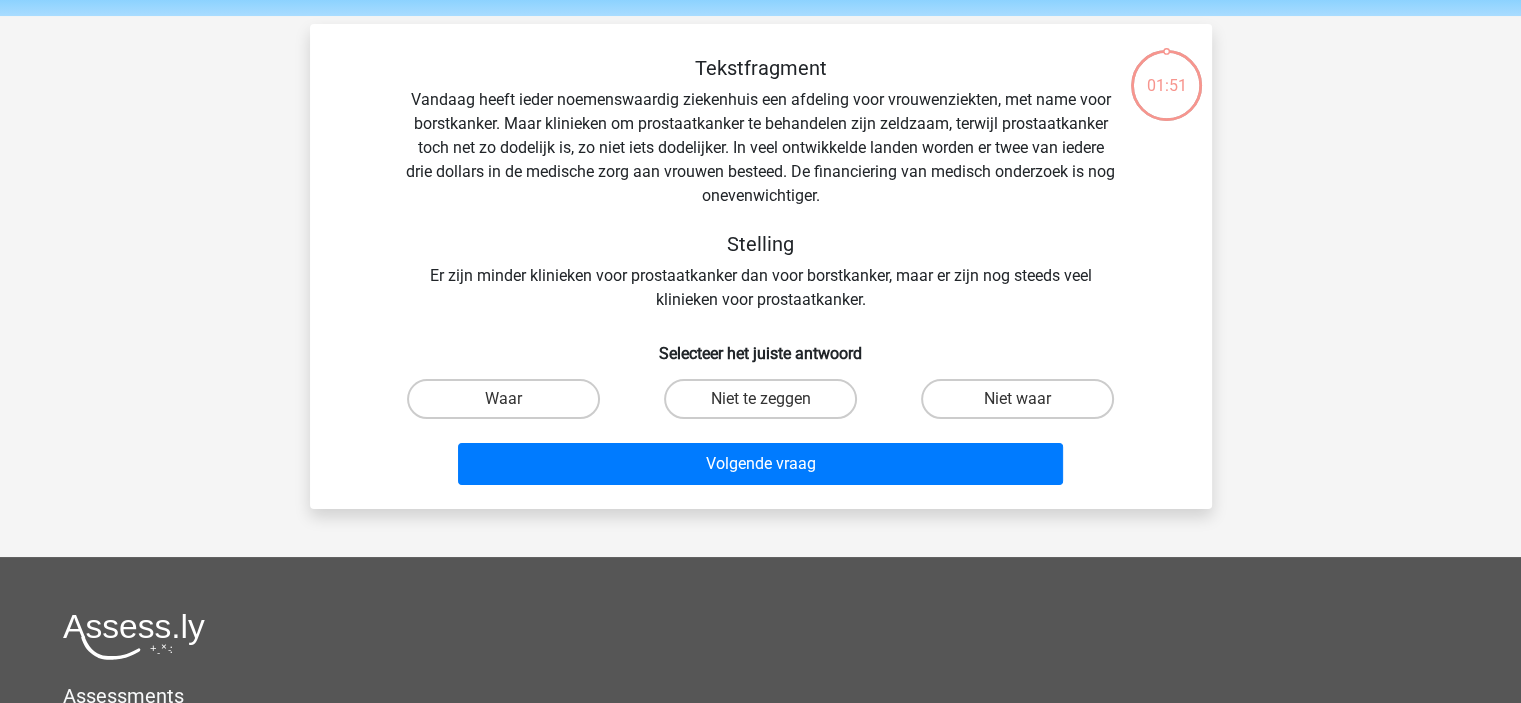 scroll, scrollTop: 92, scrollLeft: 0, axis: vertical 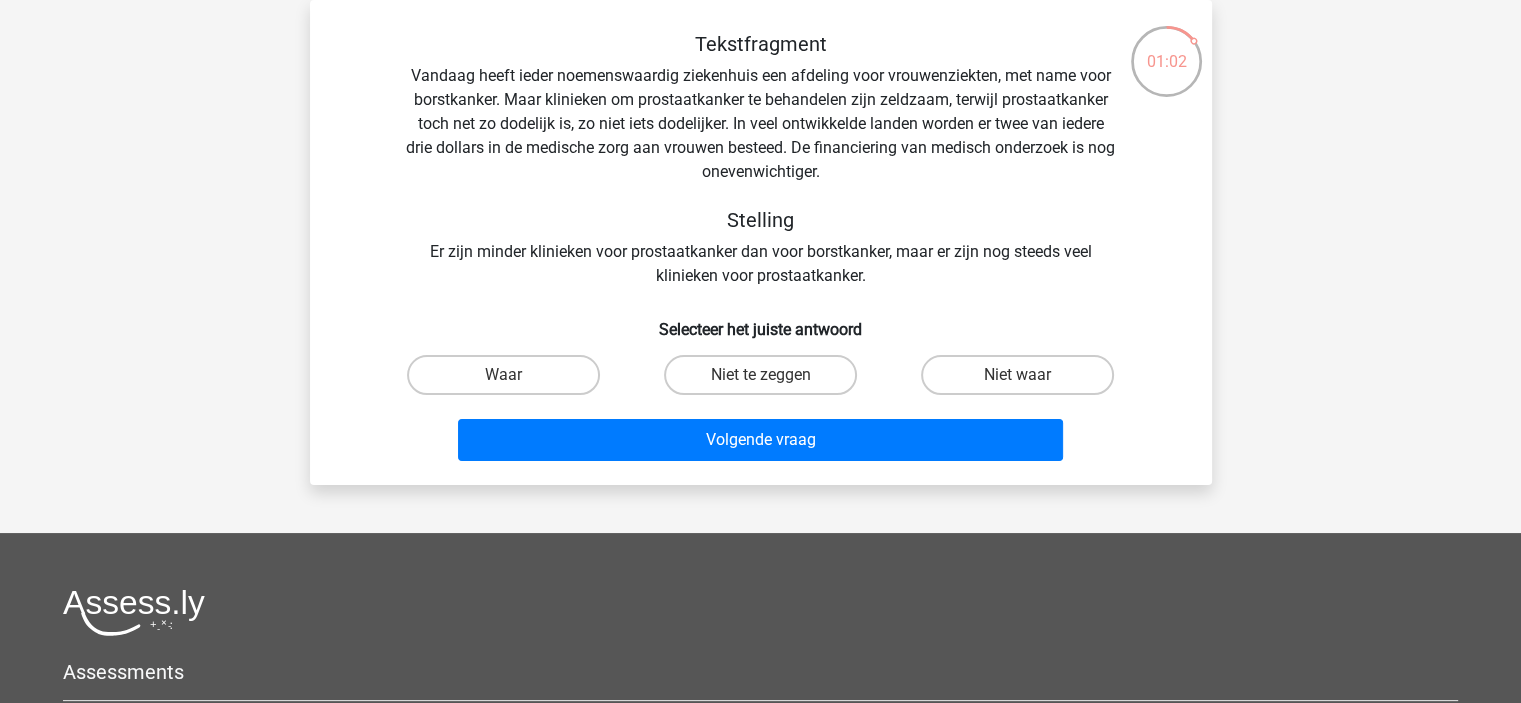click on "Niet waar" at bounding box center (1024, 381) 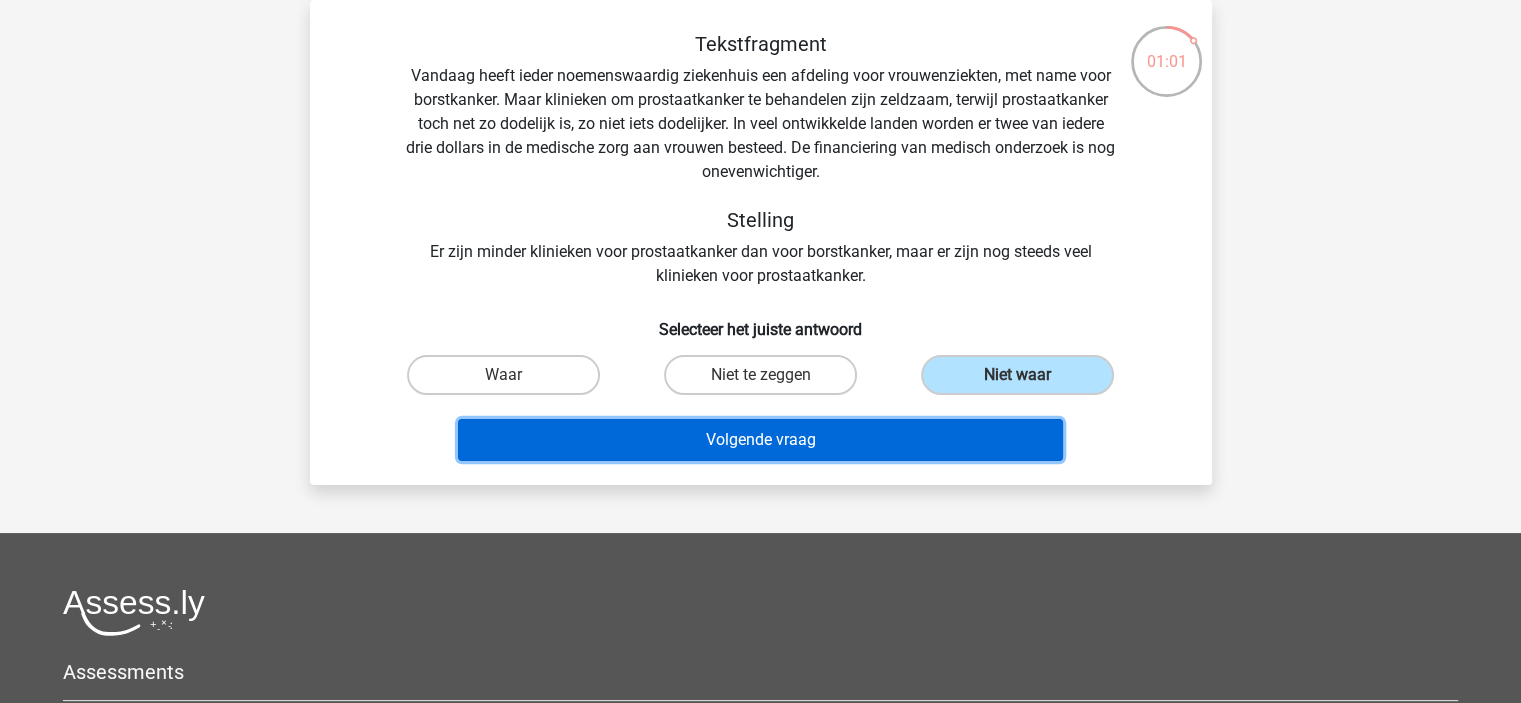 click on "Volgende vraag" at bounding box center [760, 440] 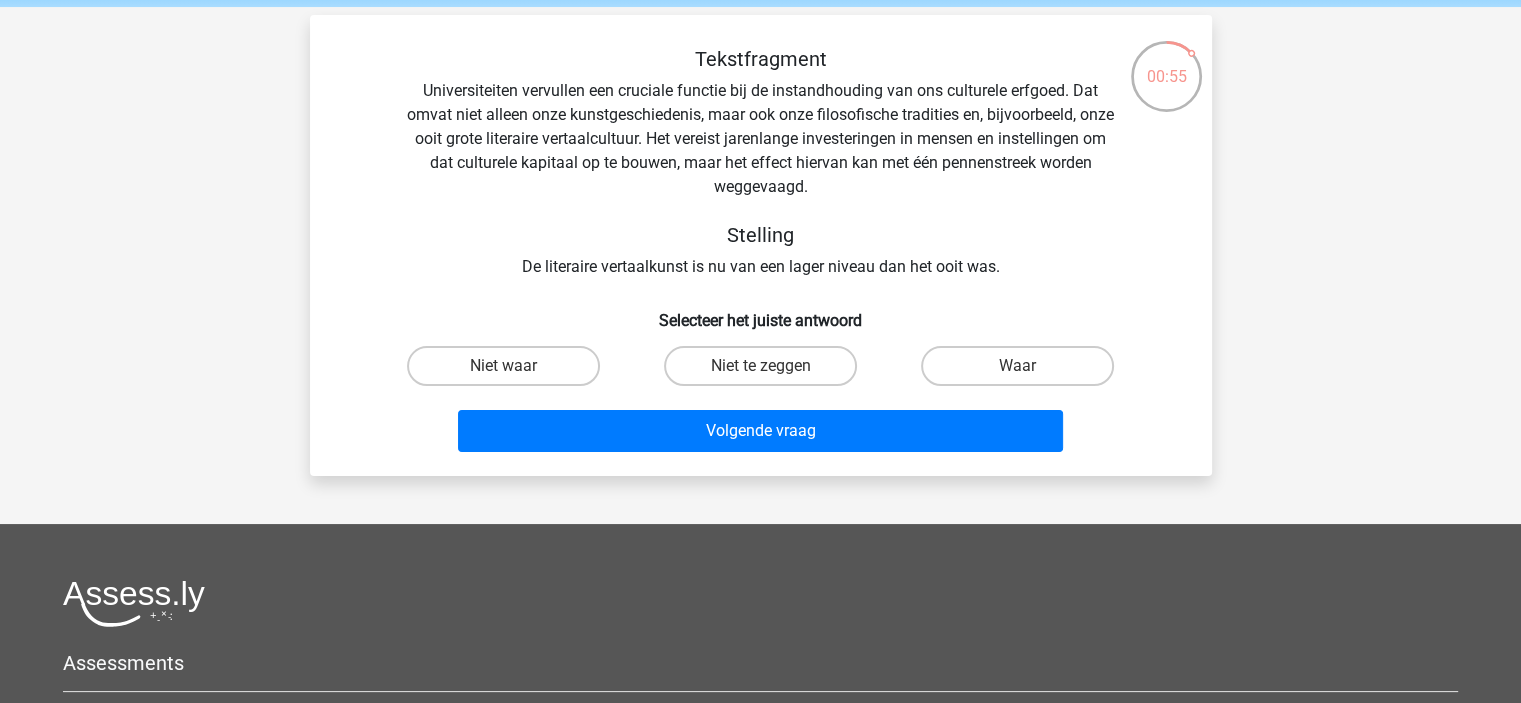 scroll, scrollTop: 200, scrollLeft: 0, axis: vertical 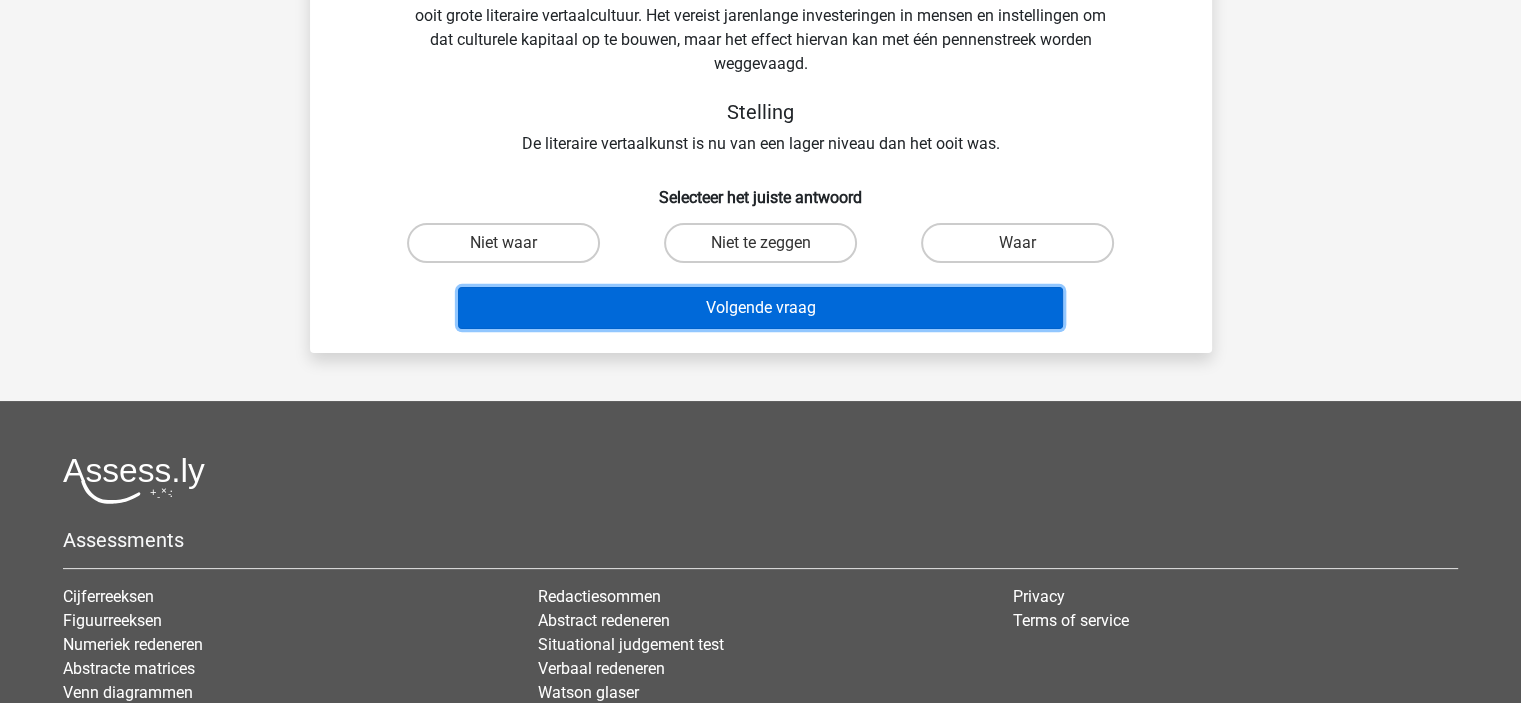 click on "Volgende vraag" at bounding box center (760, 308) 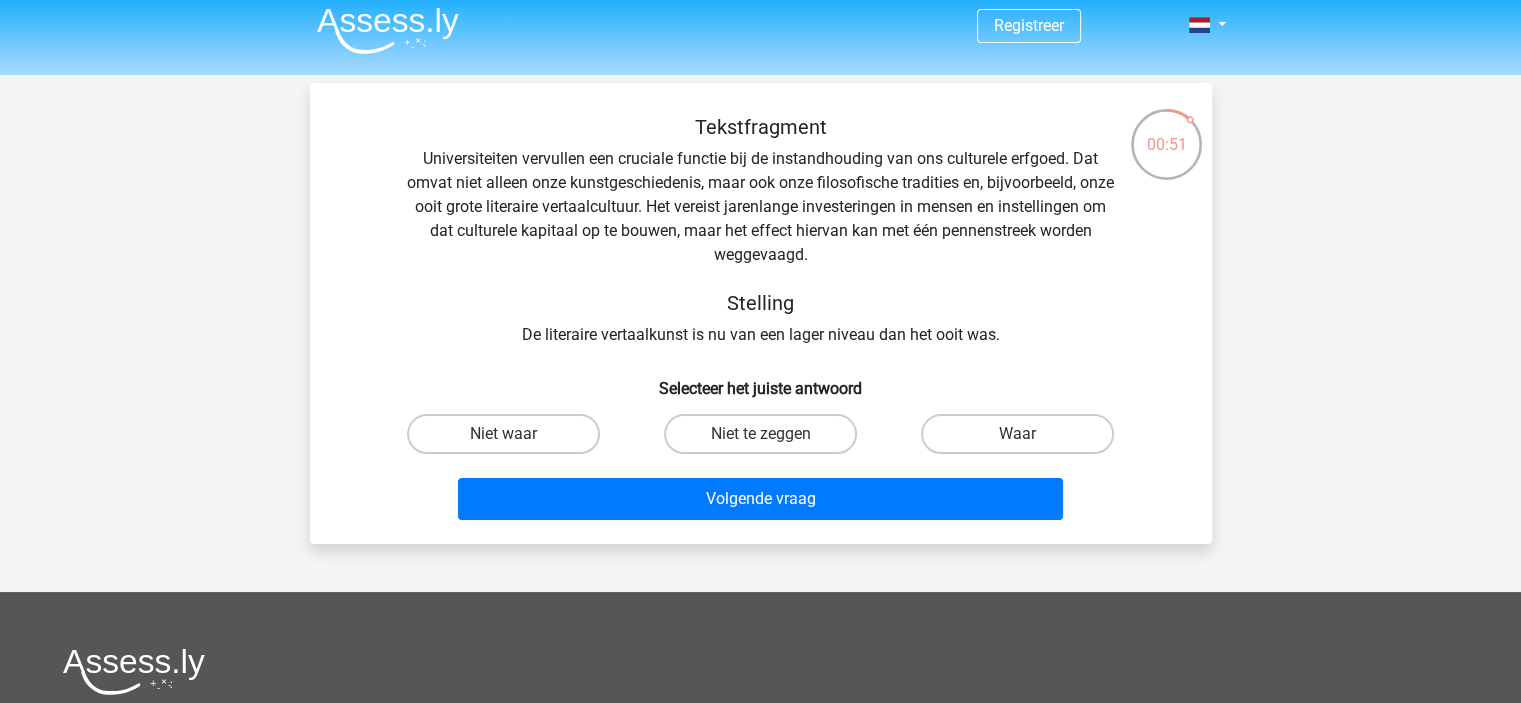 scroll, scrollTop: 0, scrollLeft: 0, axis: both 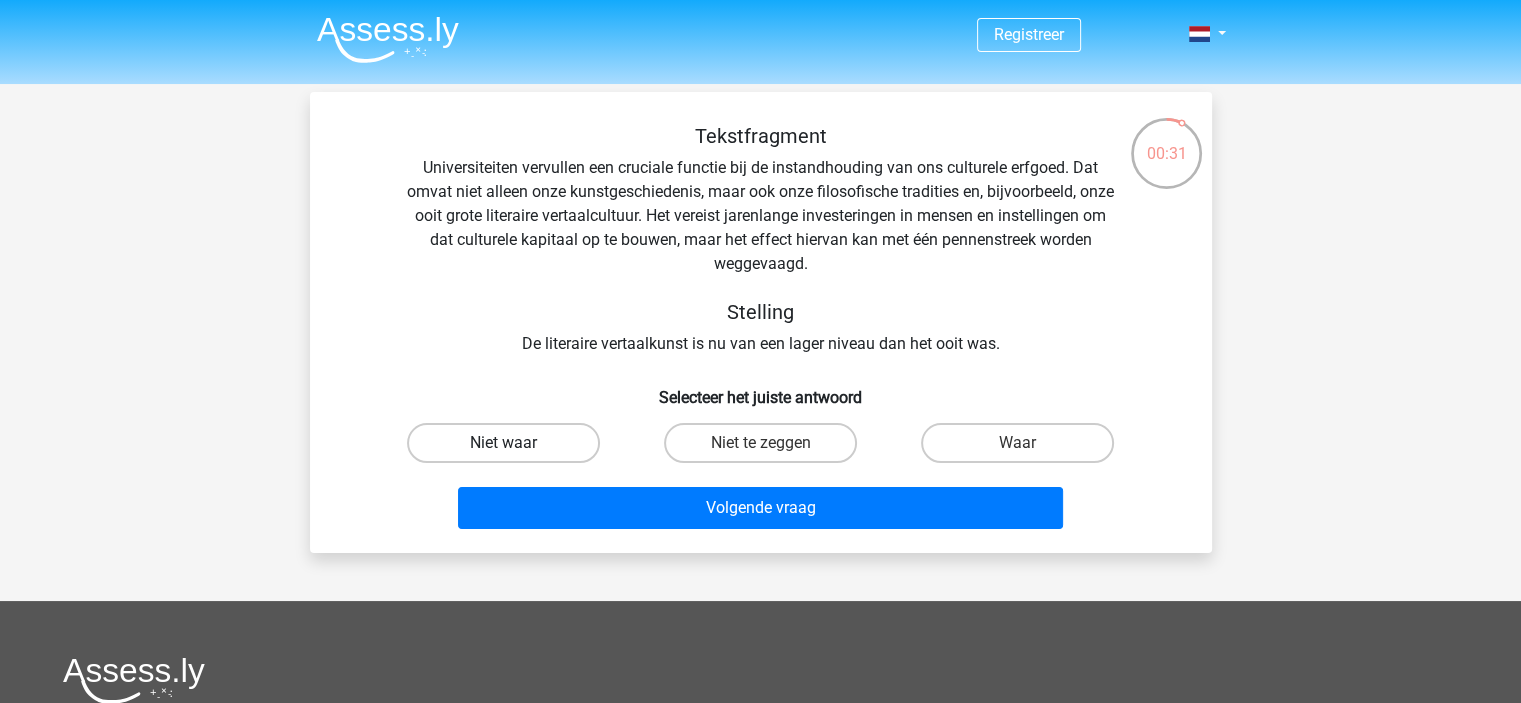 click on "Niet waar" at bounding box center [503, 443] 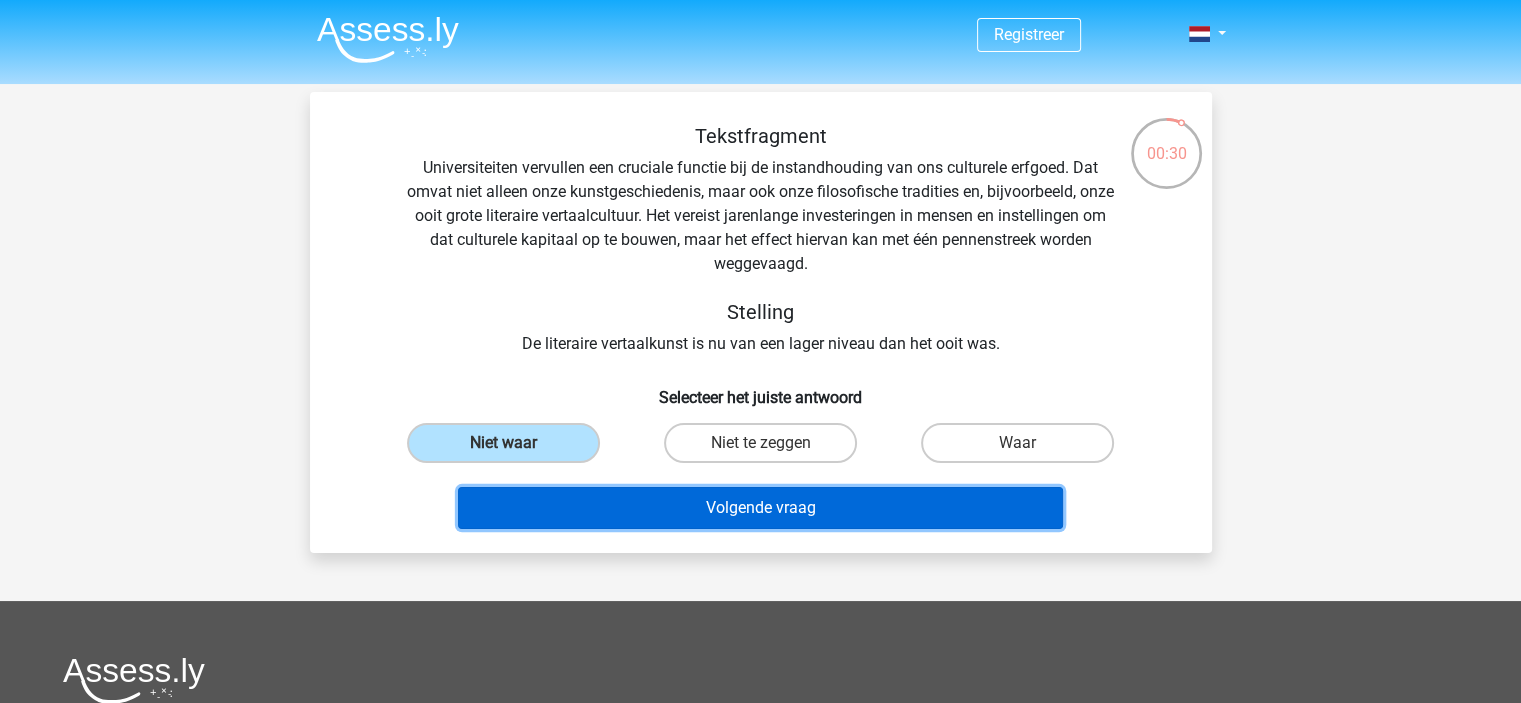 click on "Volgende vraag" at bounding box center (760, 508) 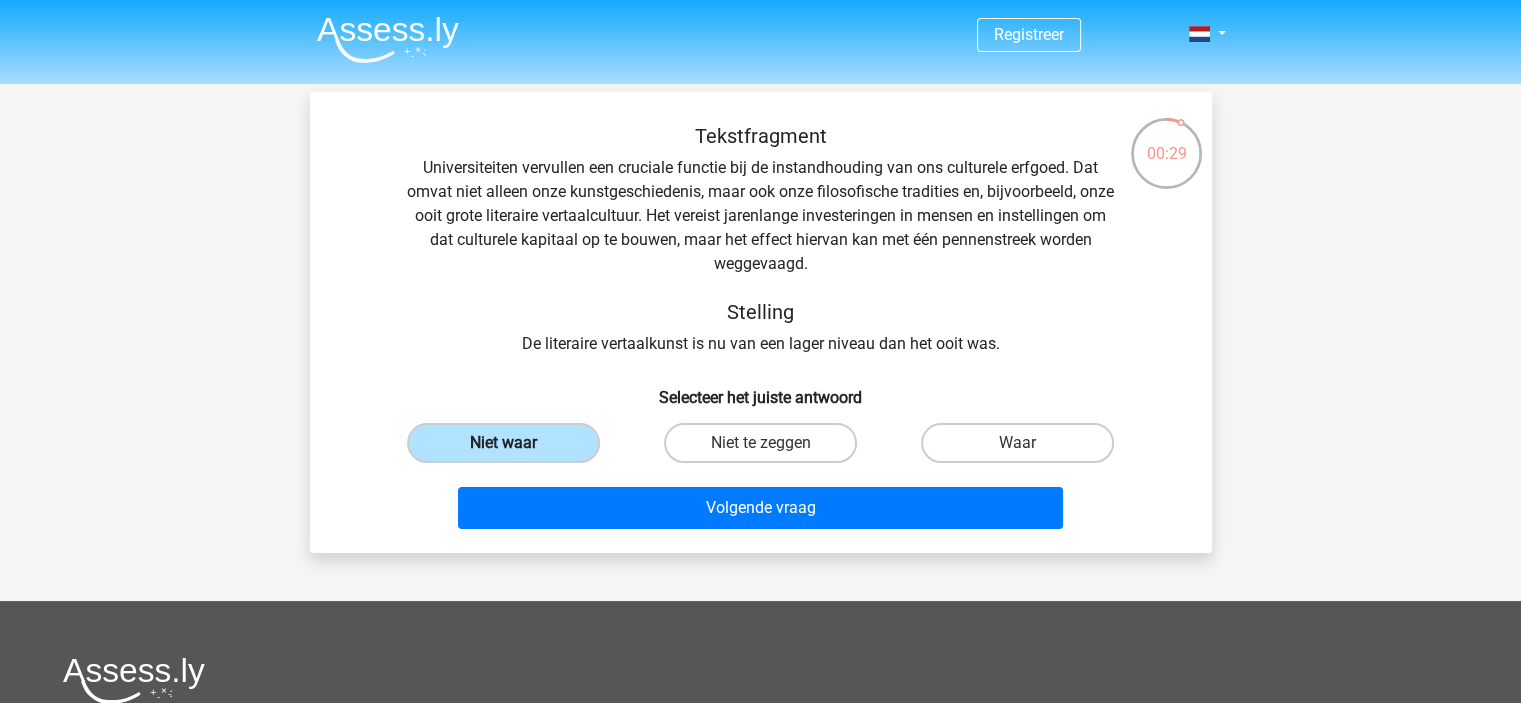 click on "Niet waar" at bounding box center [503, 443] 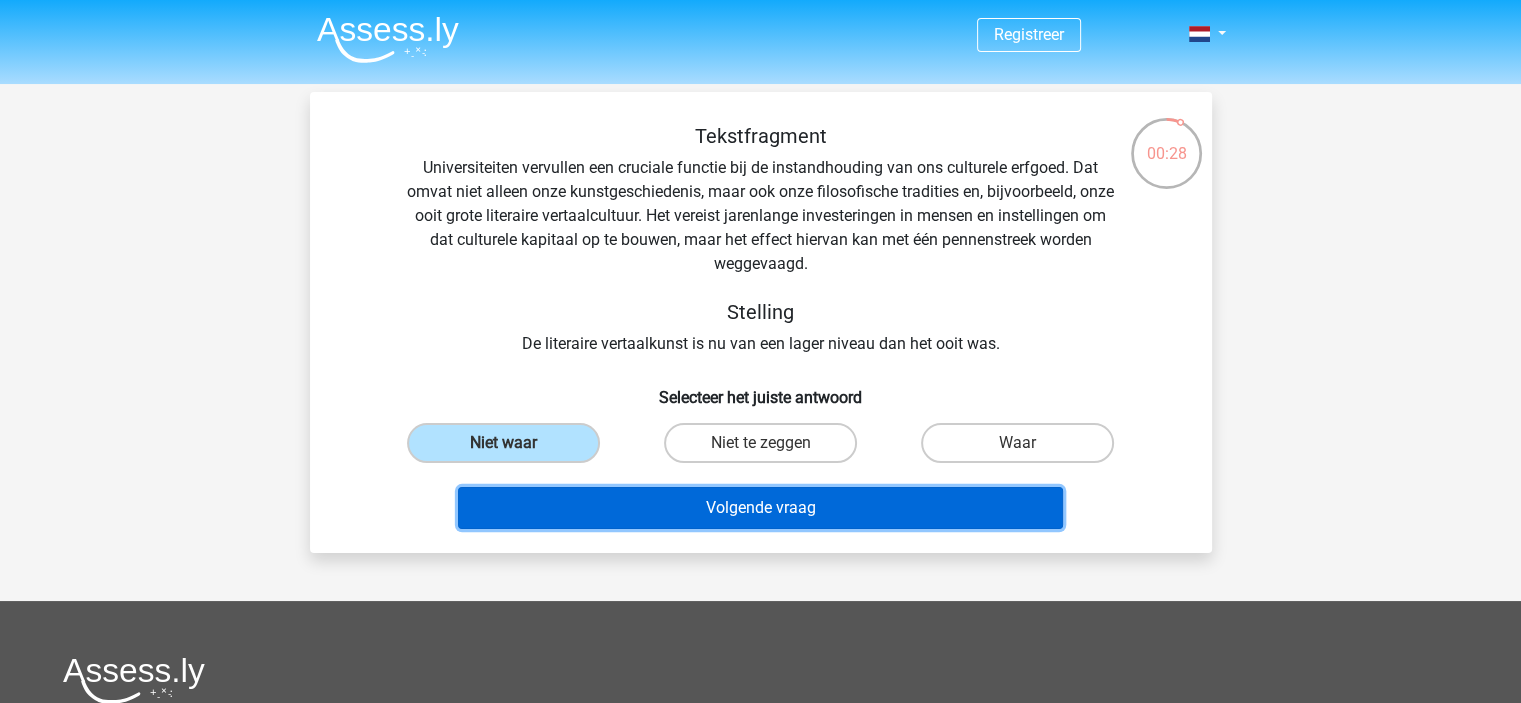 click on "Volgende vraag" at bounding box center (760, 508) 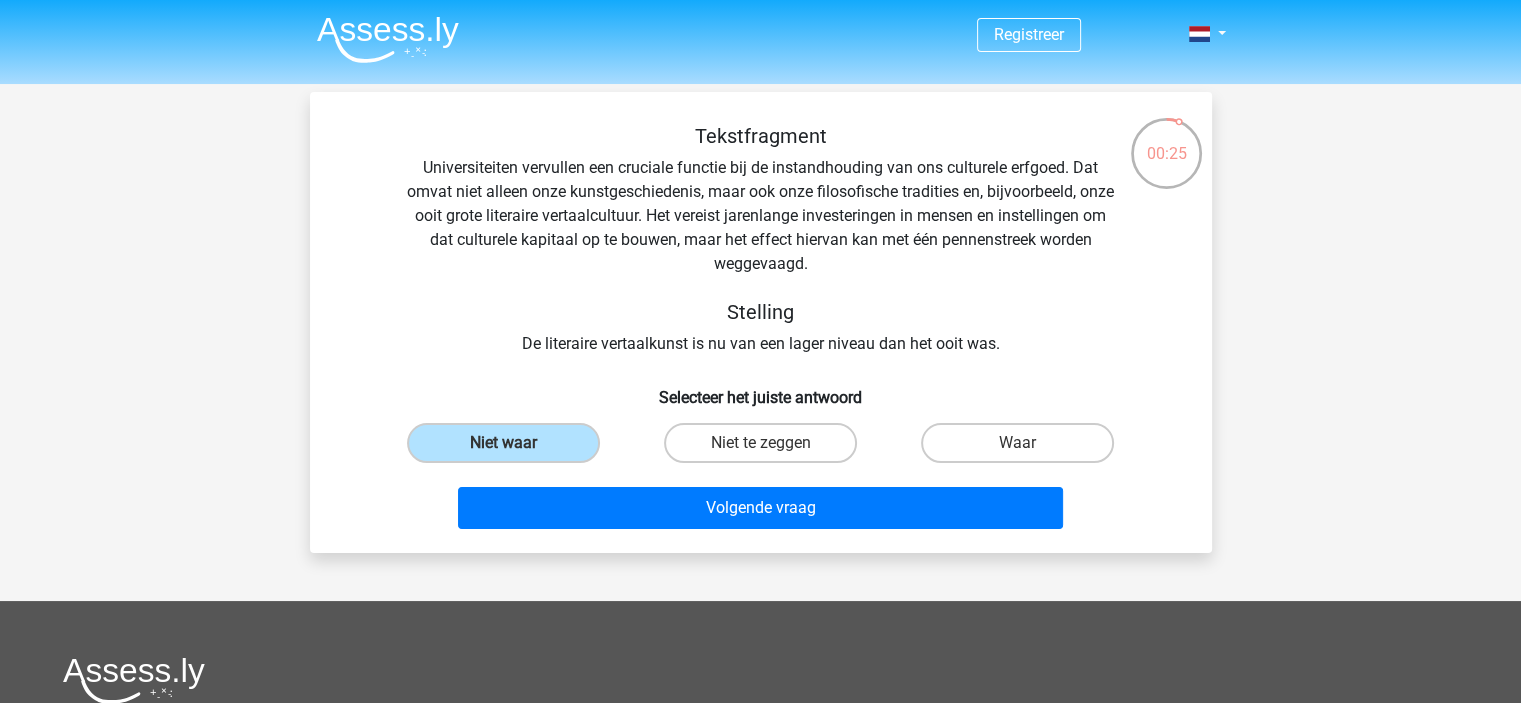 click on "Niet waar
Niet te zeggen
Waar" at bounding box center (761, 443) 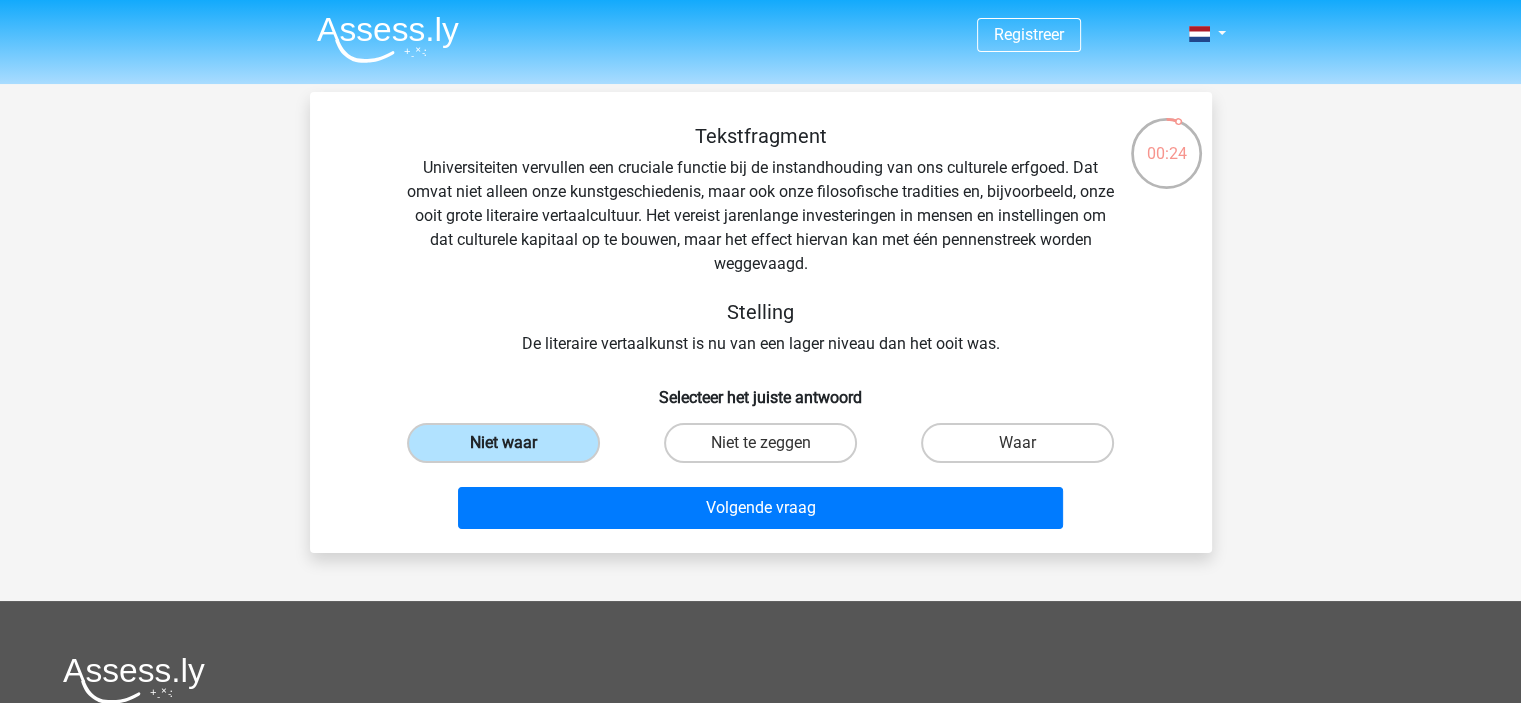 click on "Niet waar" at bounding box center (503, 443) 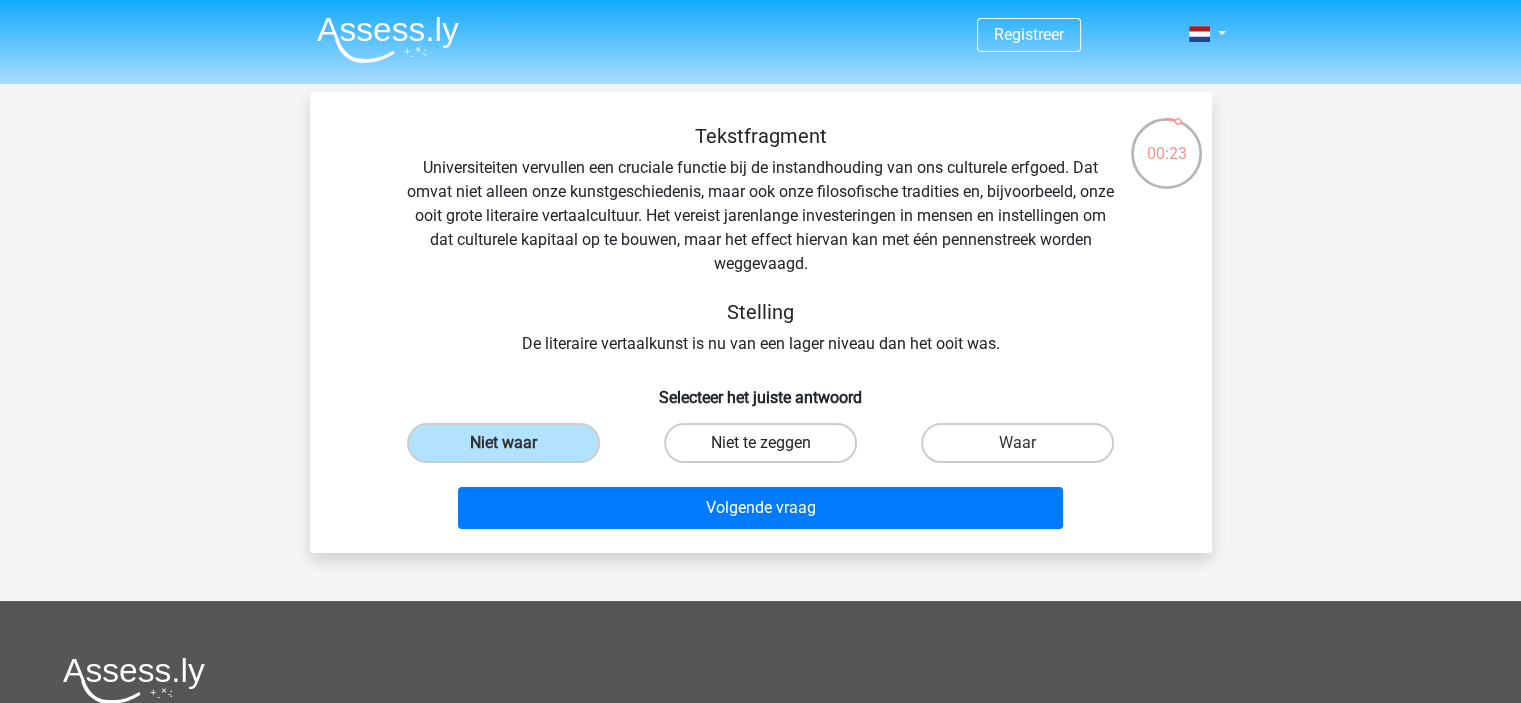 click on "Niet te zeggen" at bounding box center [760, 443] 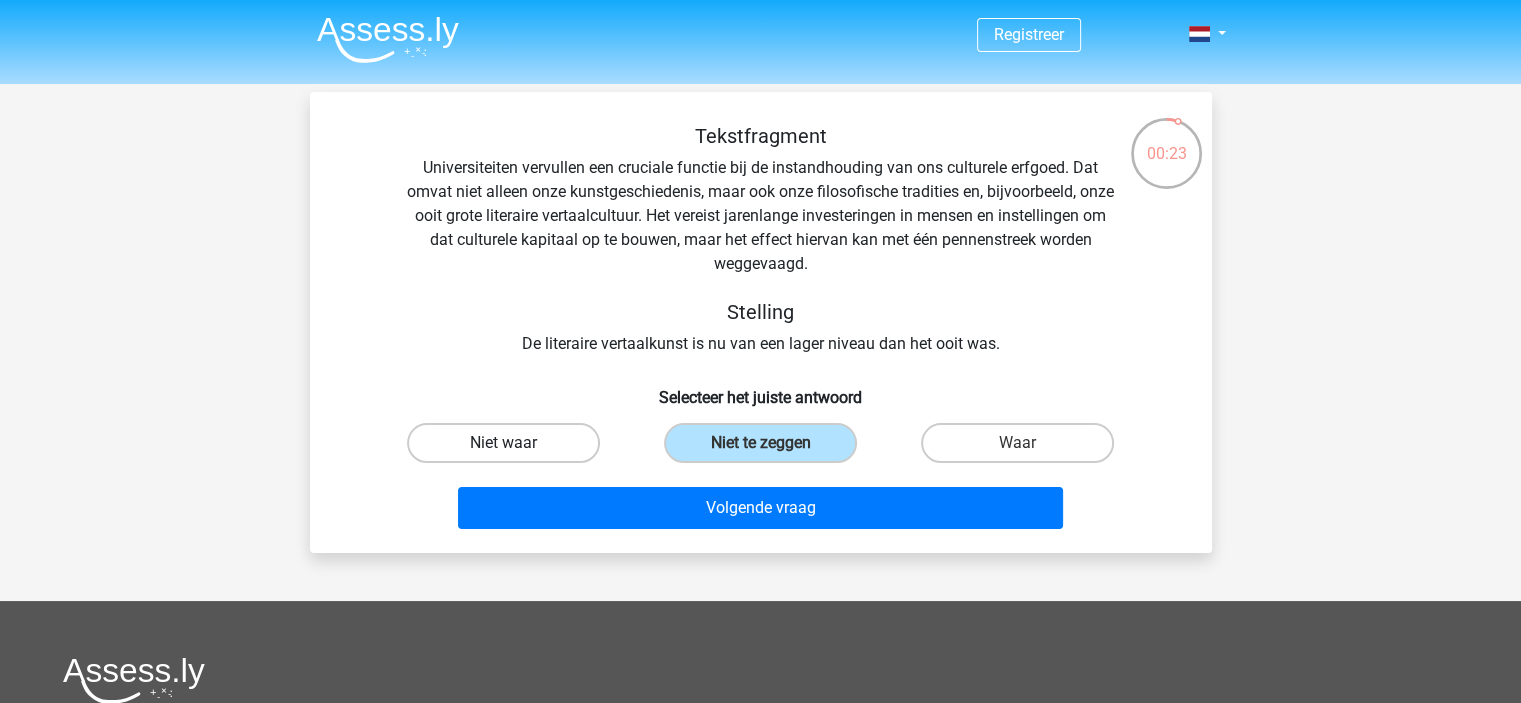 click on "Niet waar" at bounding box center (503, 443) 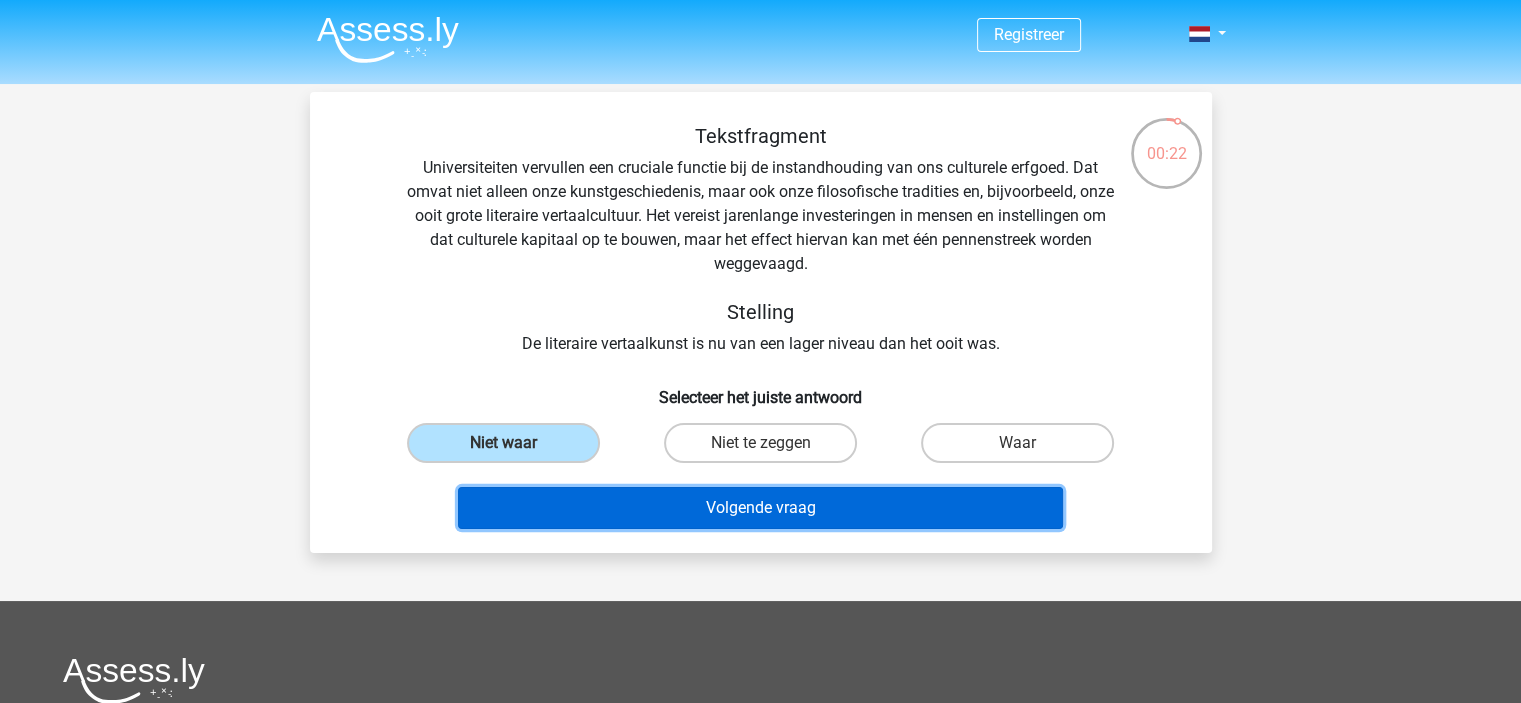 click on "Volgende vraag" at bounding box center (760, 508) 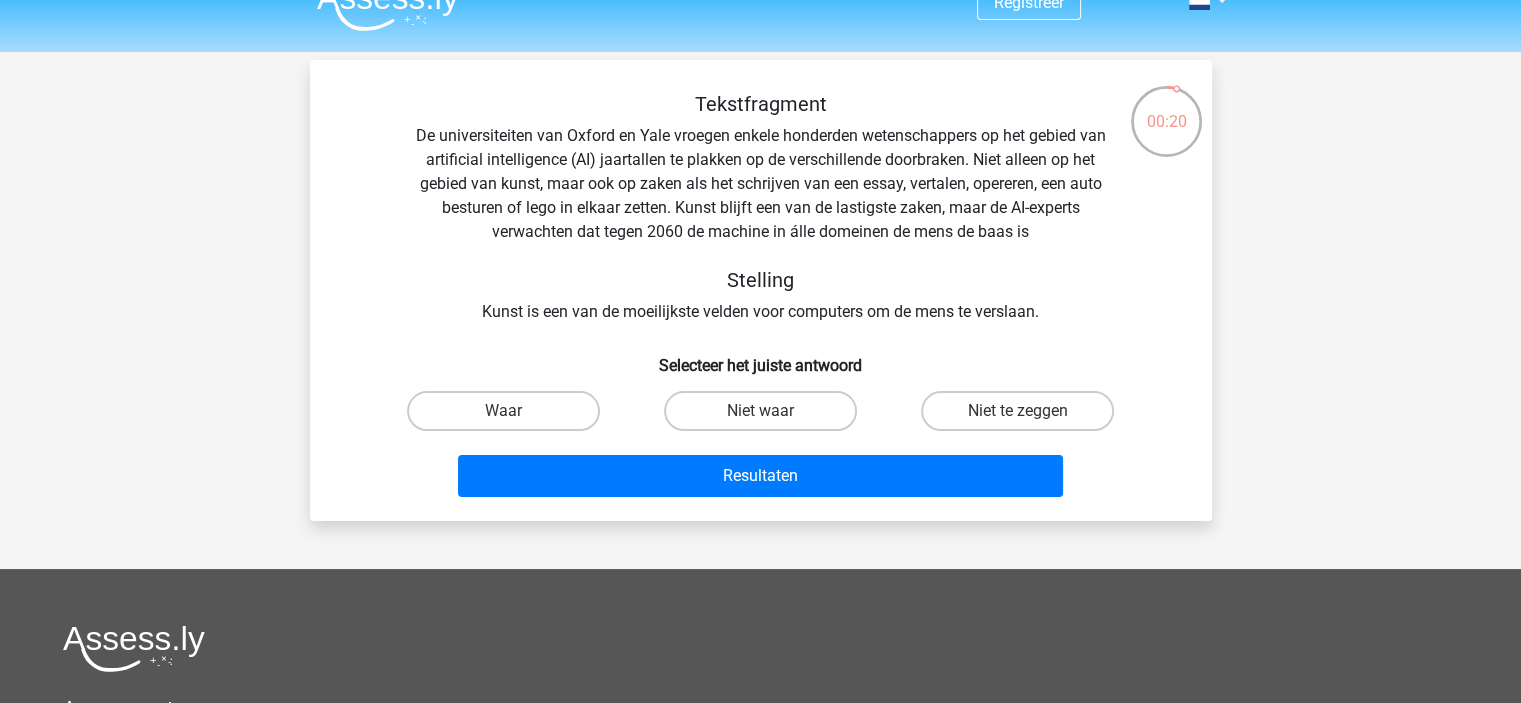 scroll, scrollTop: 0, scrollLeft: 0, axis: both 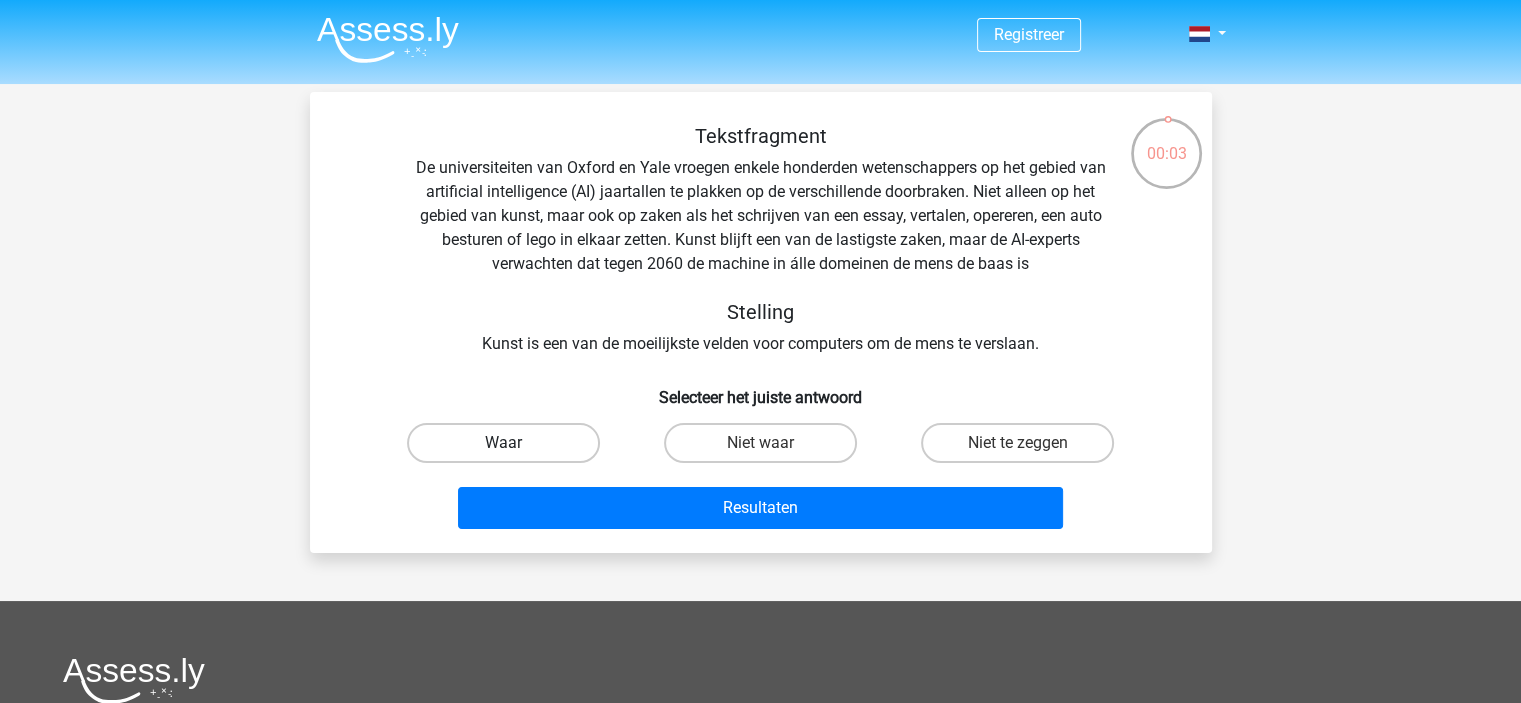 click on "Waar" at bounding box center [503, 443] 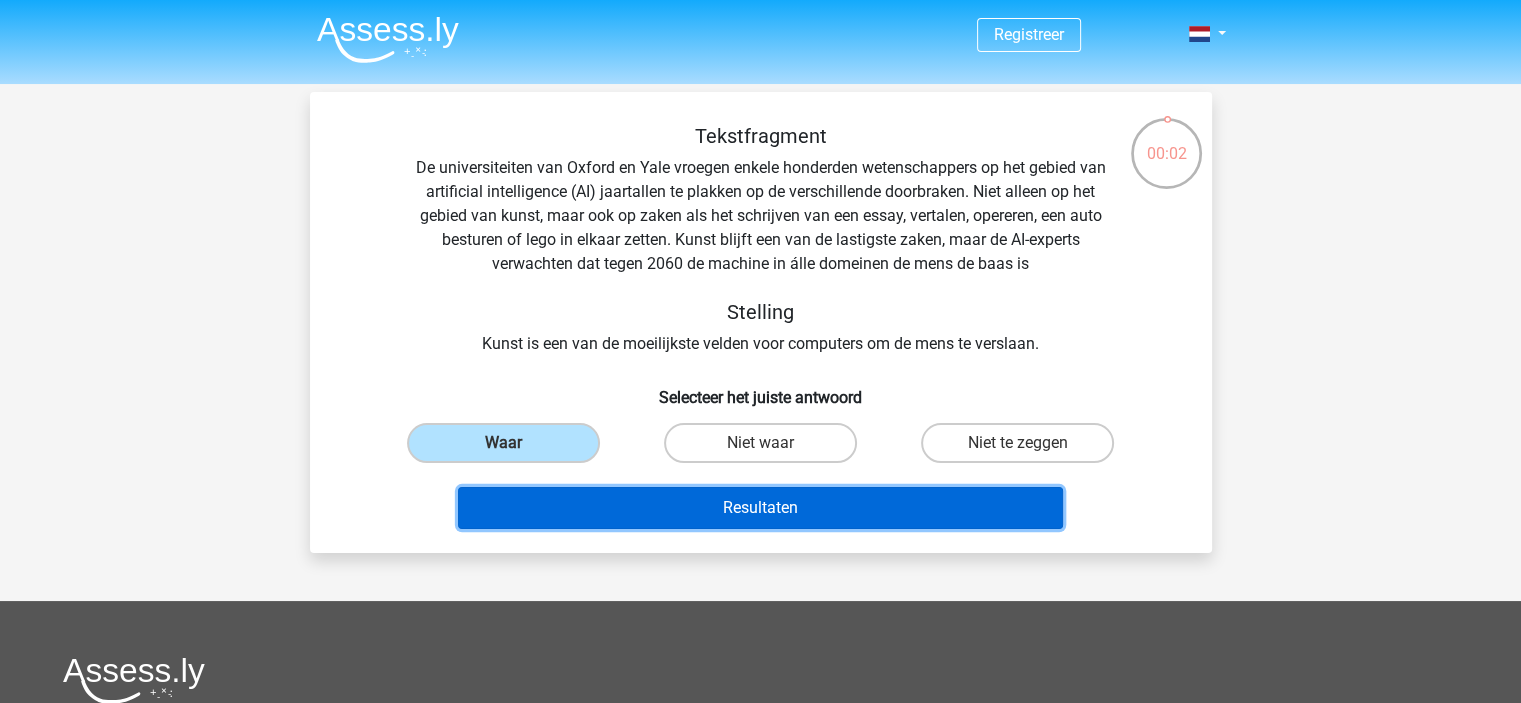 click on "Resultaten" at bounding box center [760, 508] 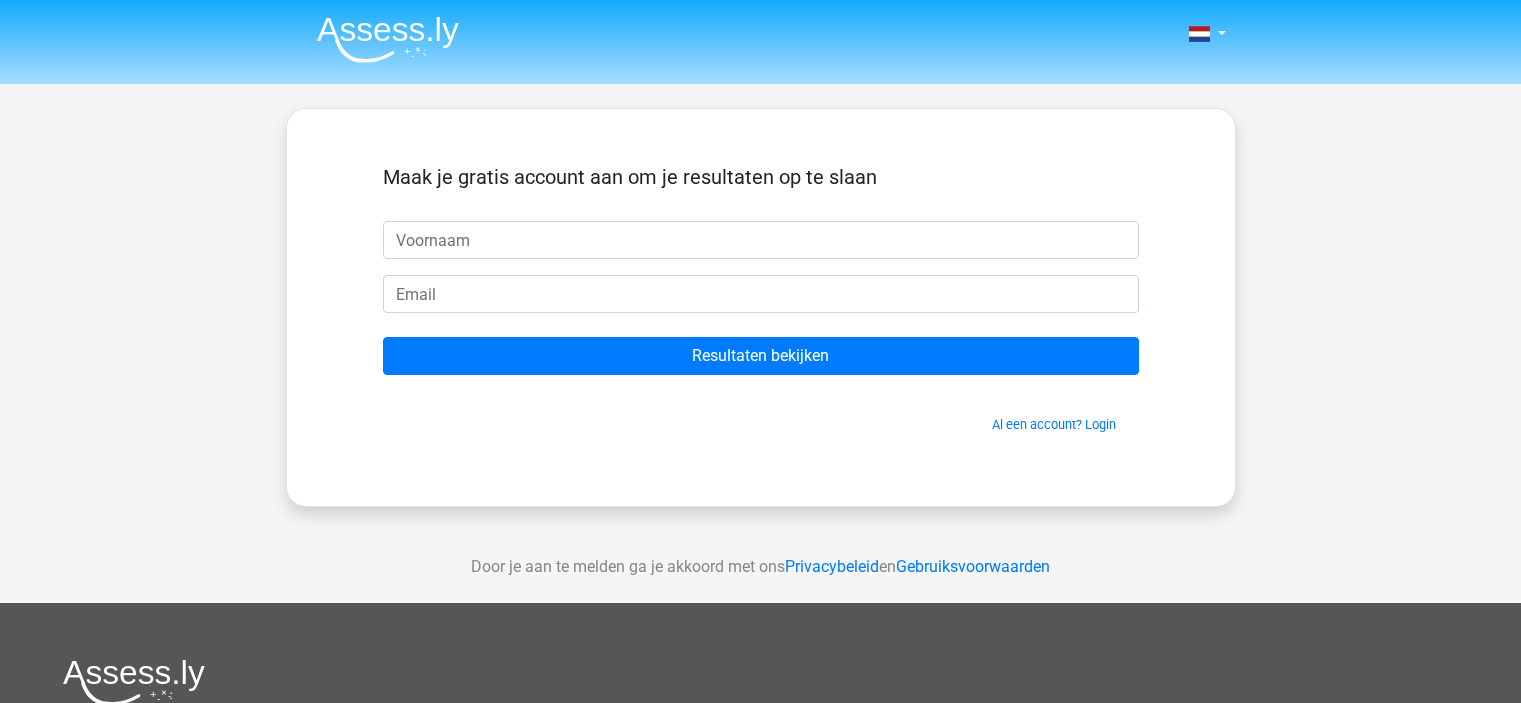 scroll, scrollTop: 0, scrollLeft: 0, axis: both 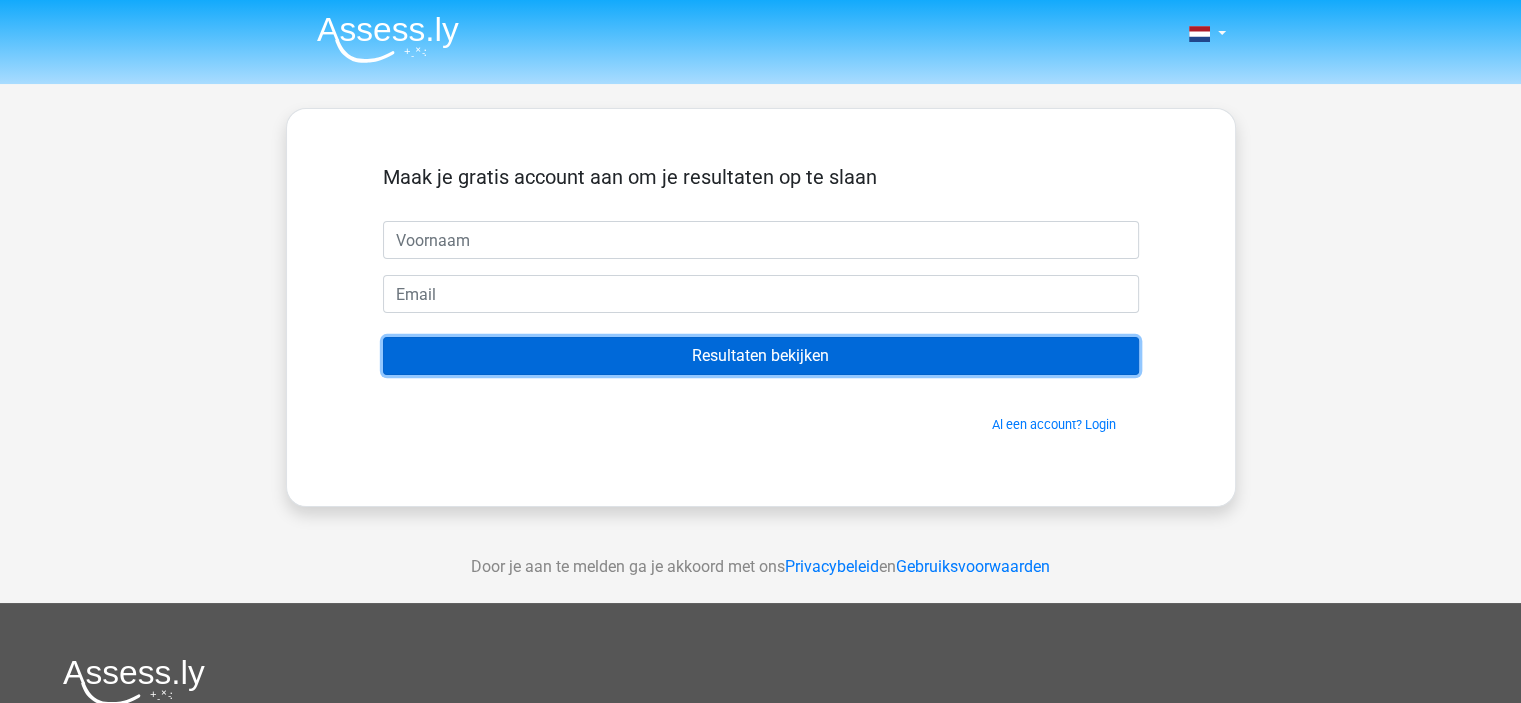 click on "Resultaten bekijken" at bounding box center [761, 356] 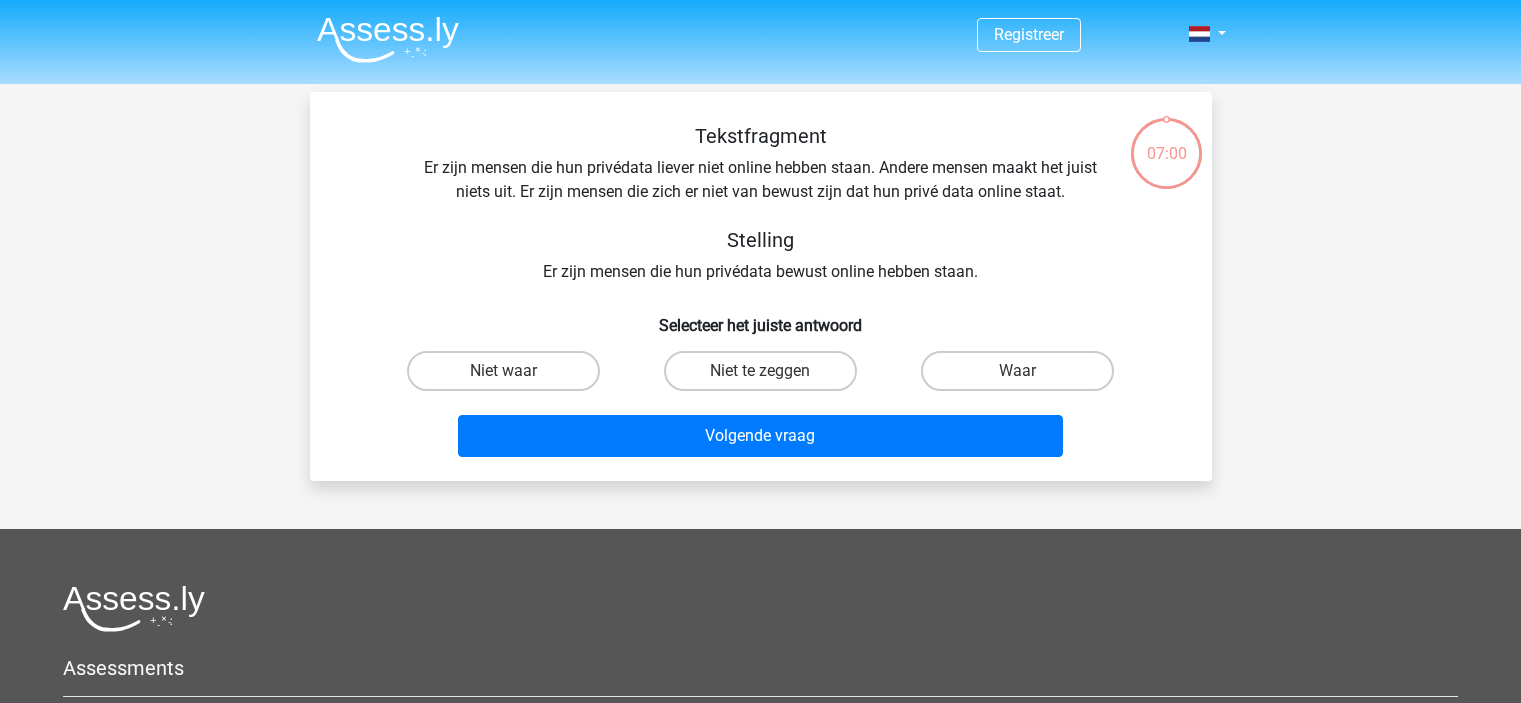 scroll, scrollTop: 0, scrollLeft: 0, axis: both 